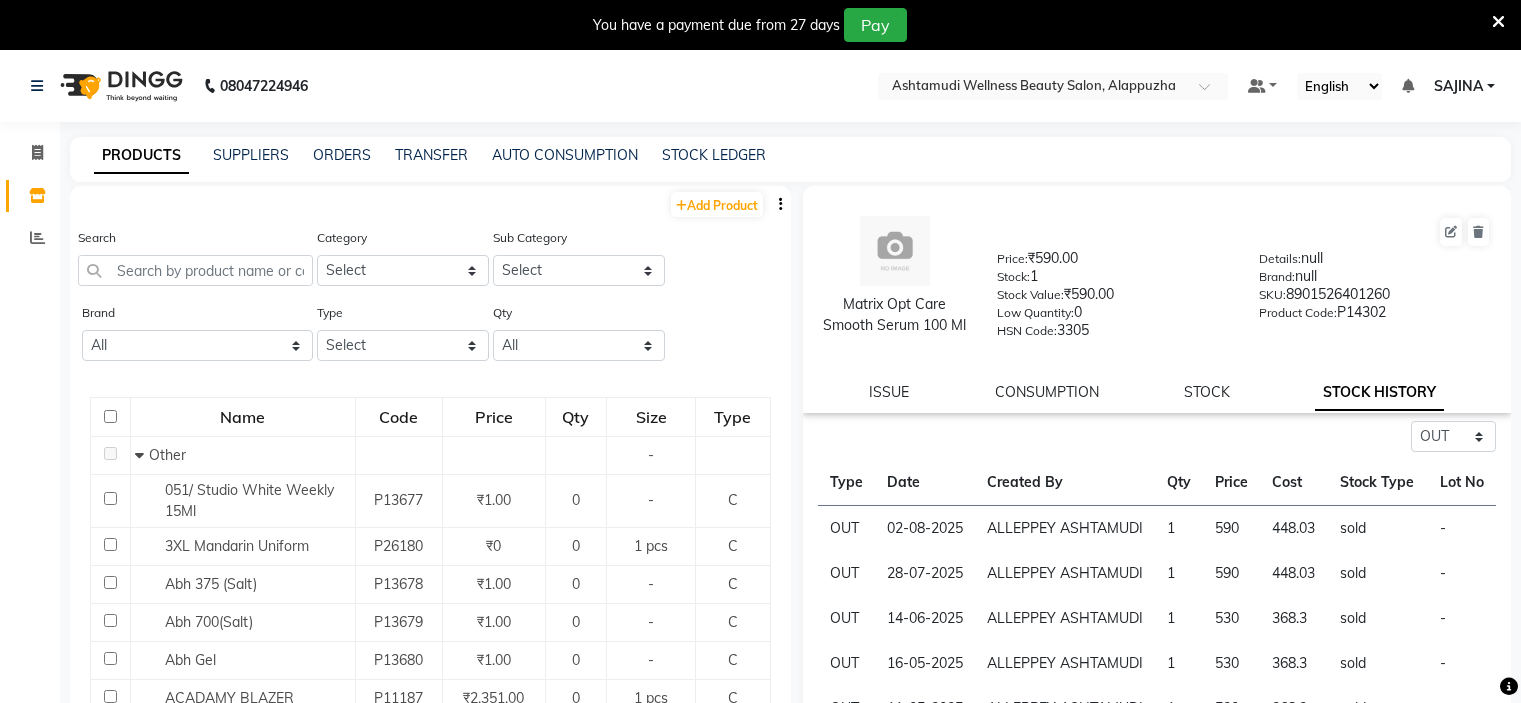 select on "out" 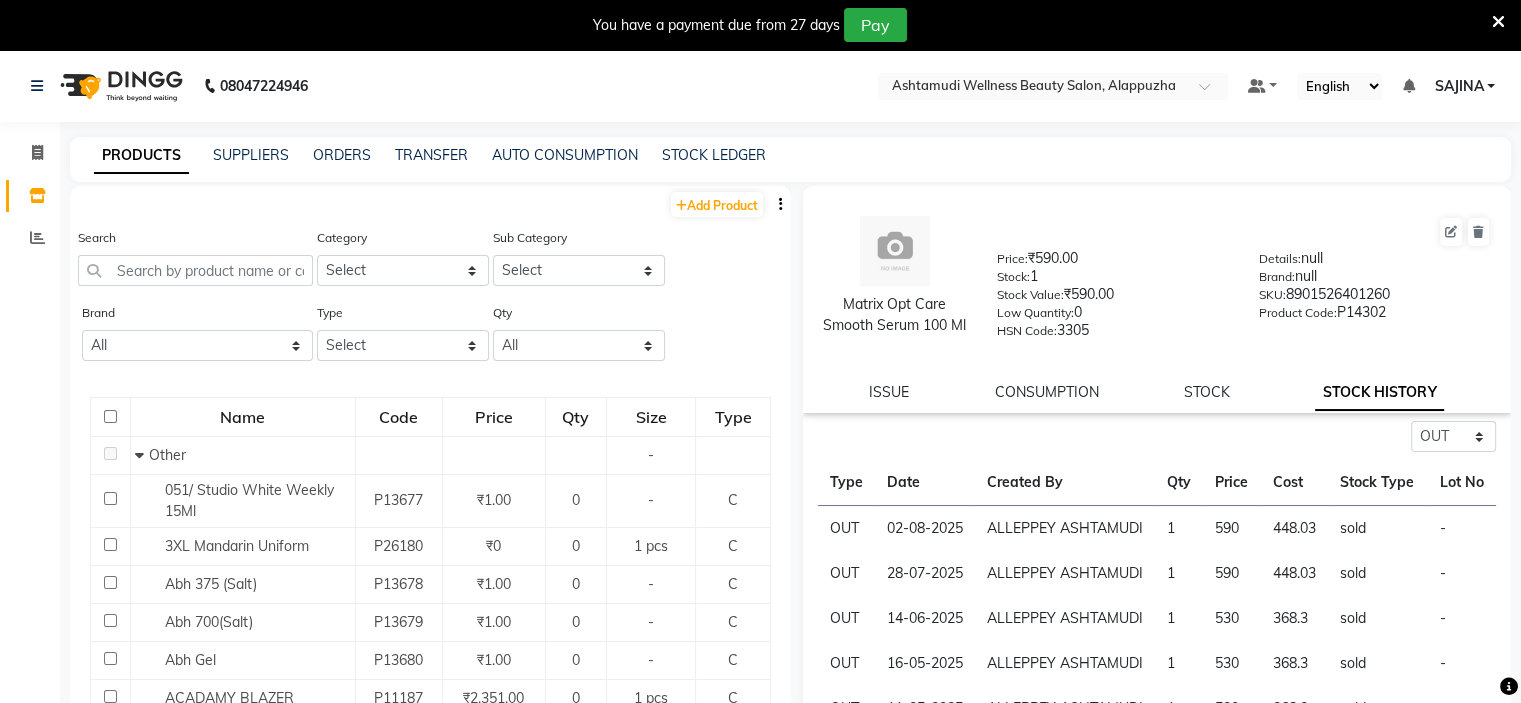 scroll, scrollTop: 0, scrollLeft: 0, axis: both 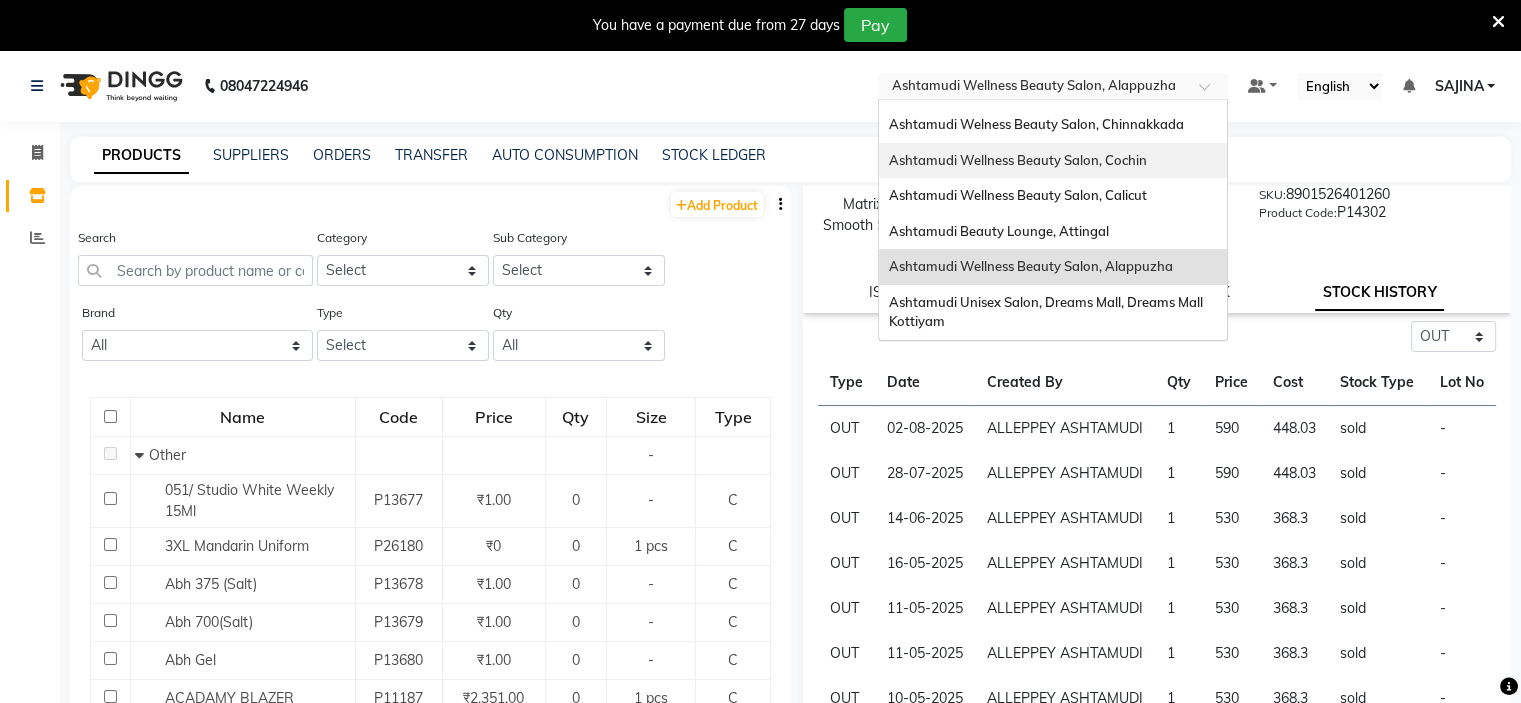 click on "Ashtamudi Wellness Beauty Salon, Cochin" at bounding box center [1018, 160] 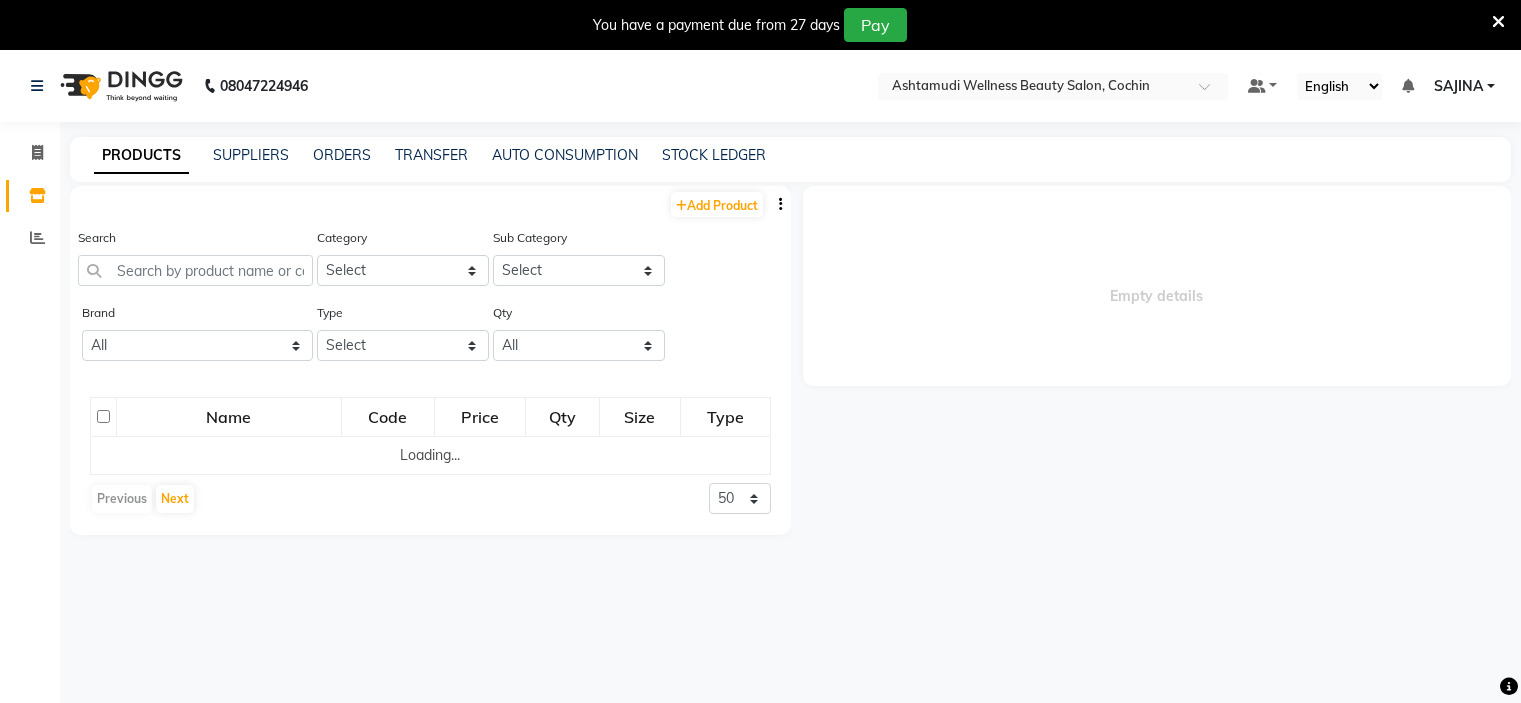 scroll, scrollTop: 0, scrollLeft: 0, axis: both 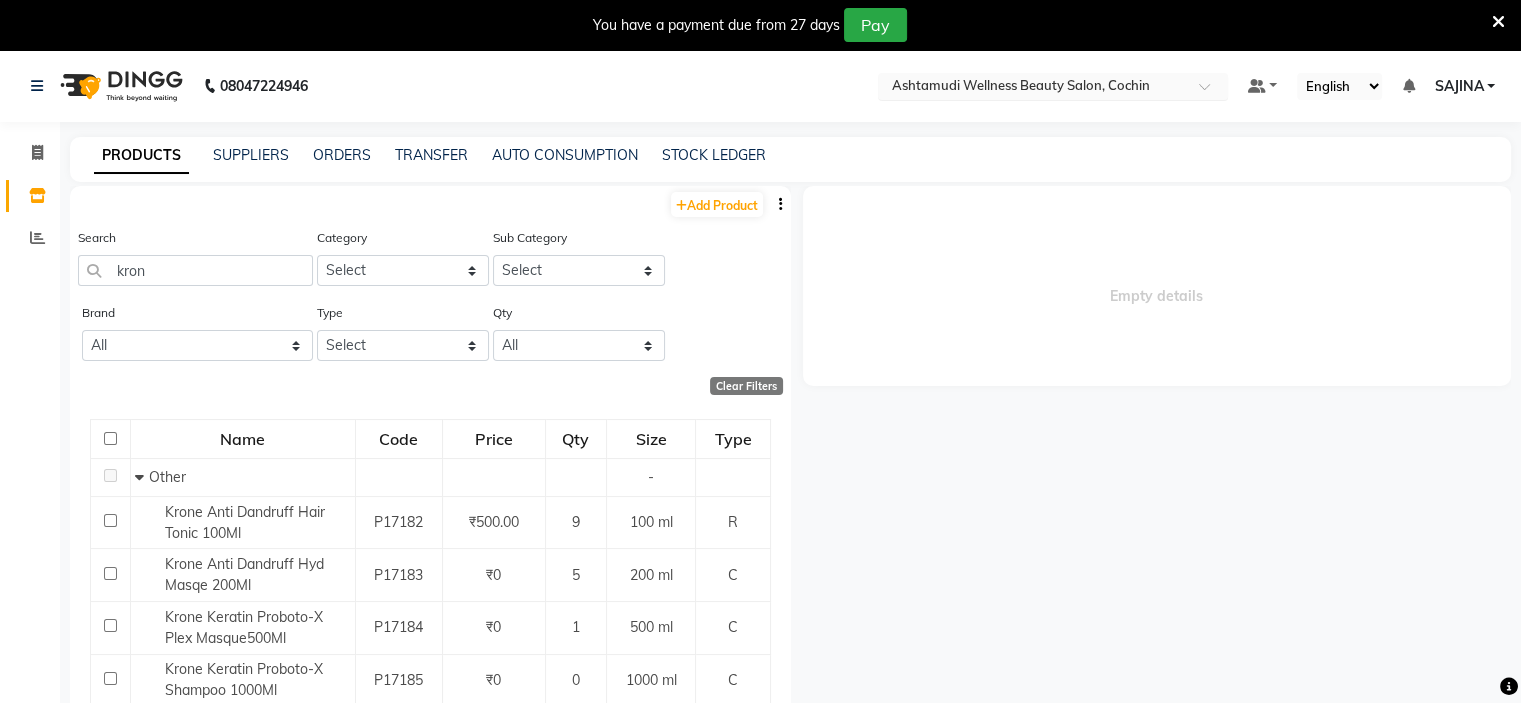 type on "kron" 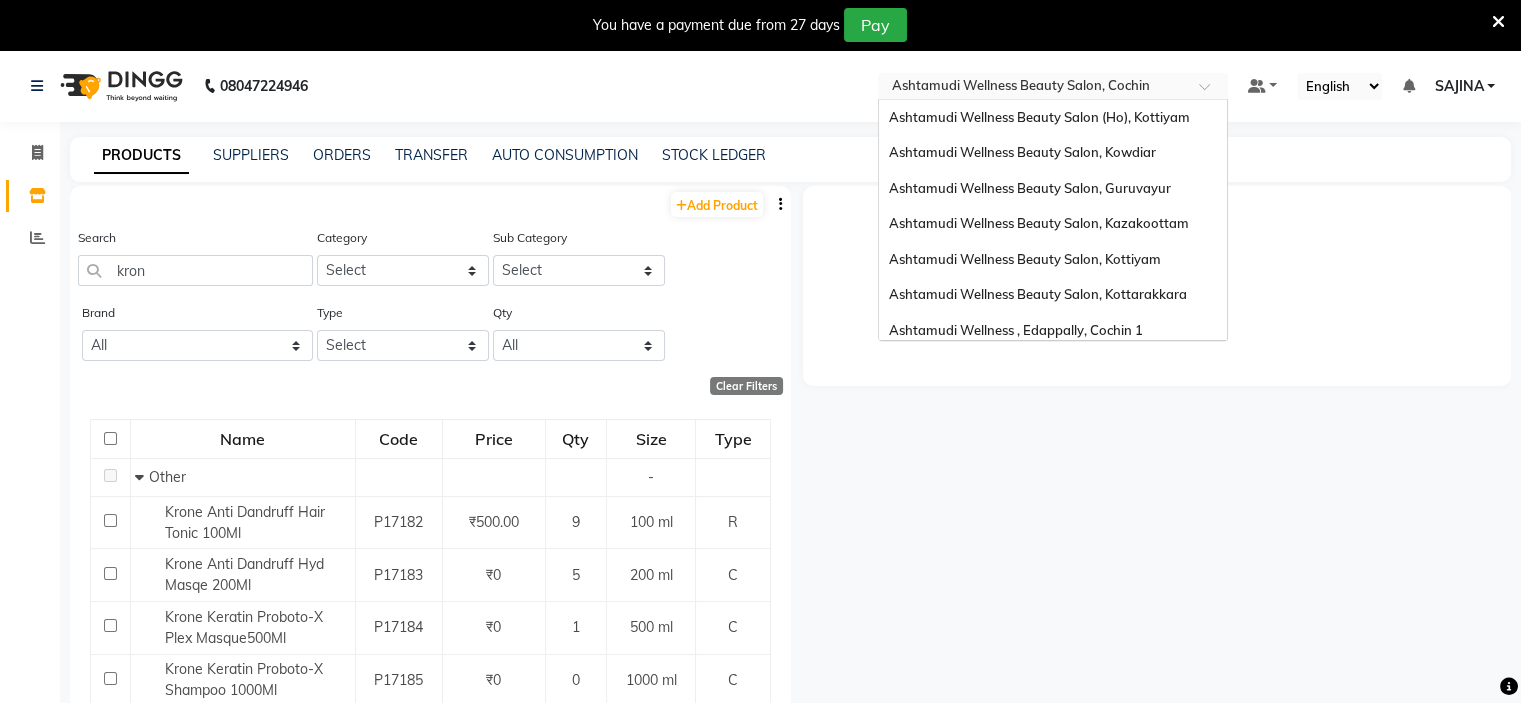 drag, startPoint x: 1095, startPoint y: 83, endPoint x: 1110, endPoint y: 86, distance: 15.297058 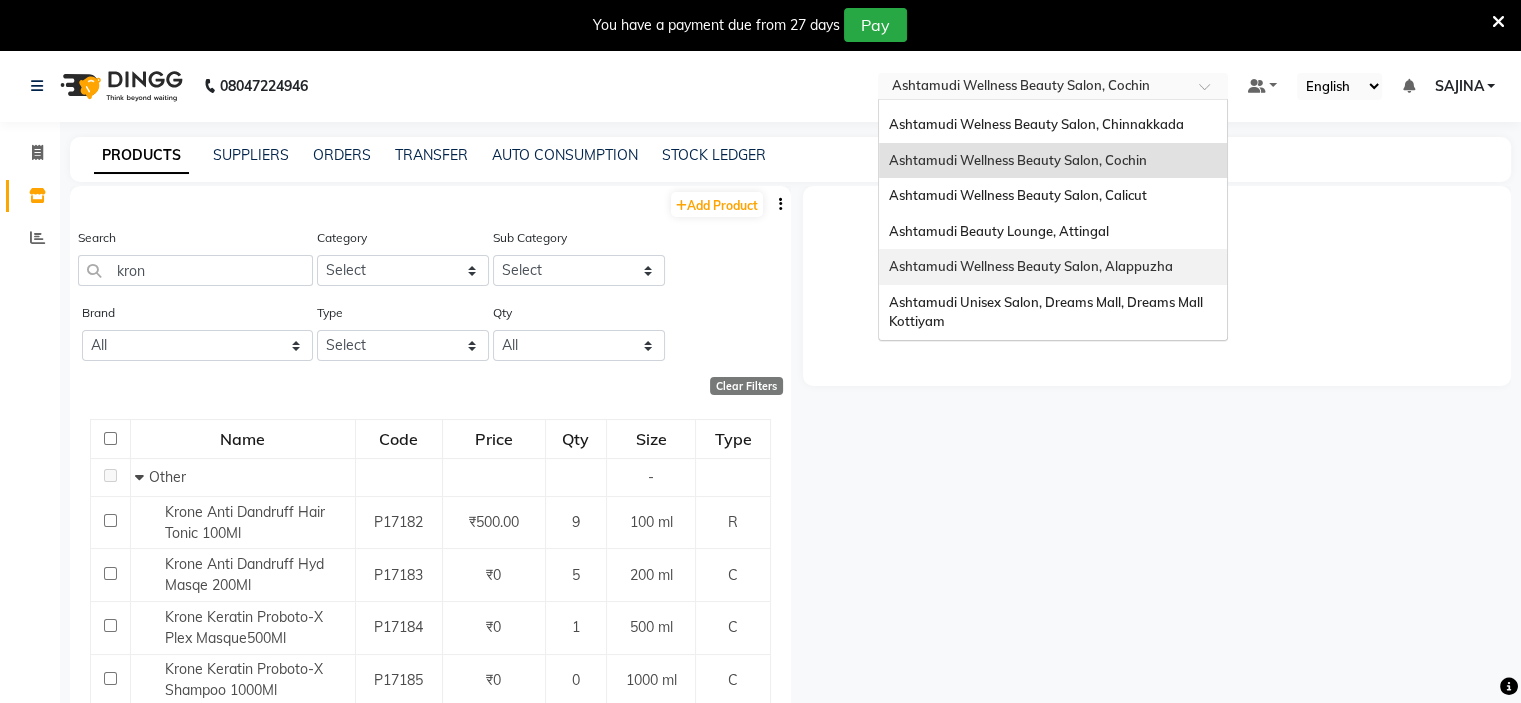 scroll, scrollTop: 63, scrollLeft: 0, axis: vertical 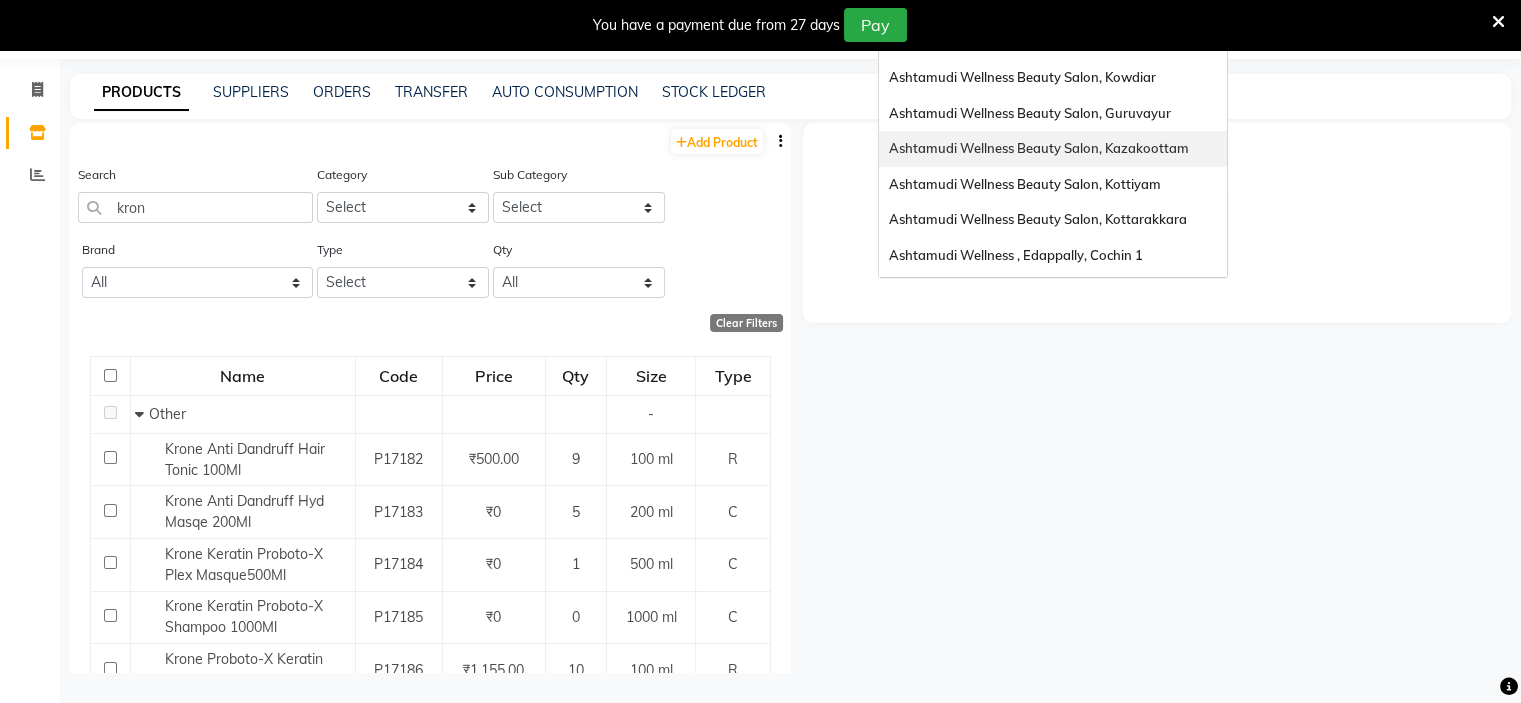 click on "Ashtamudi Wellness Beauty Salon, Kazakoottam" at bounding box center (1039, 148) 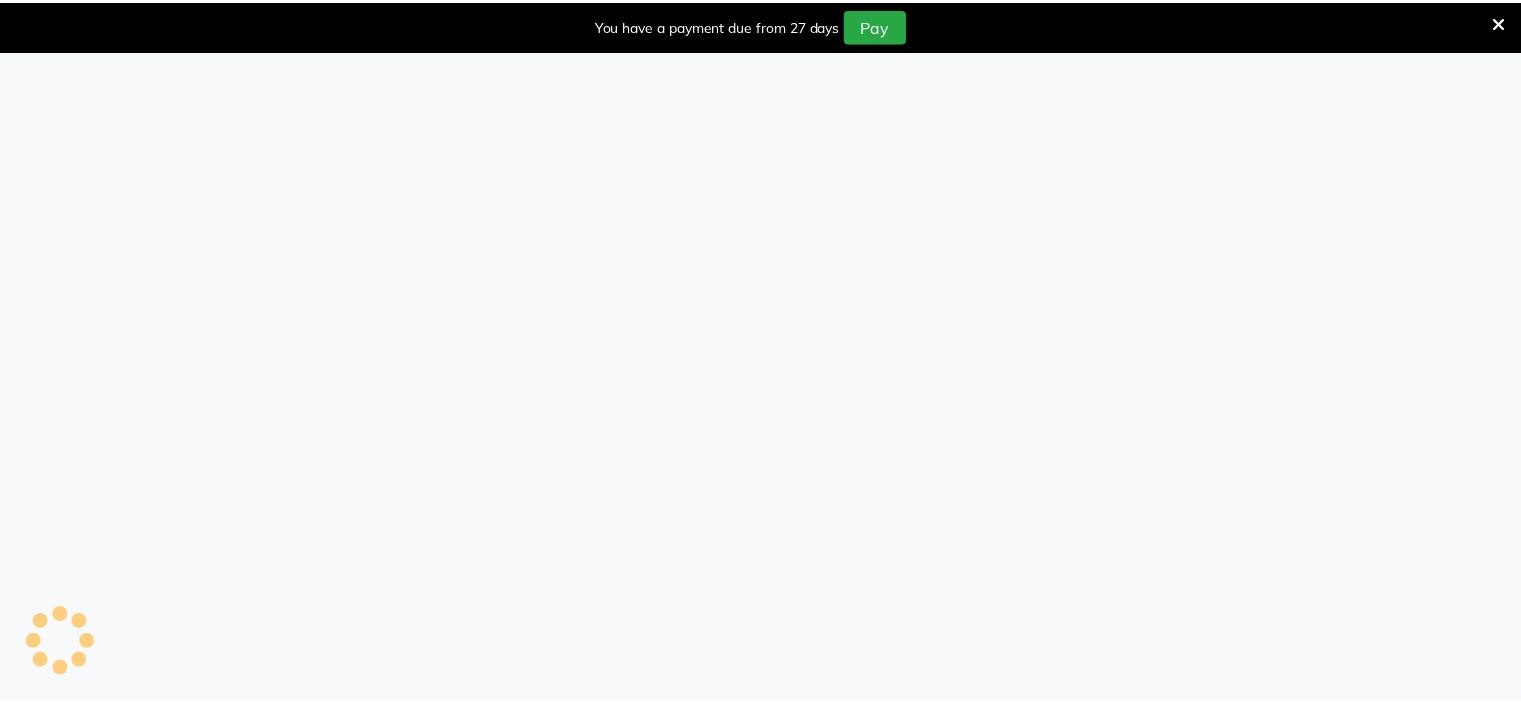 scroll, scrollTop: 0, scrollLeft: 0, axis: both 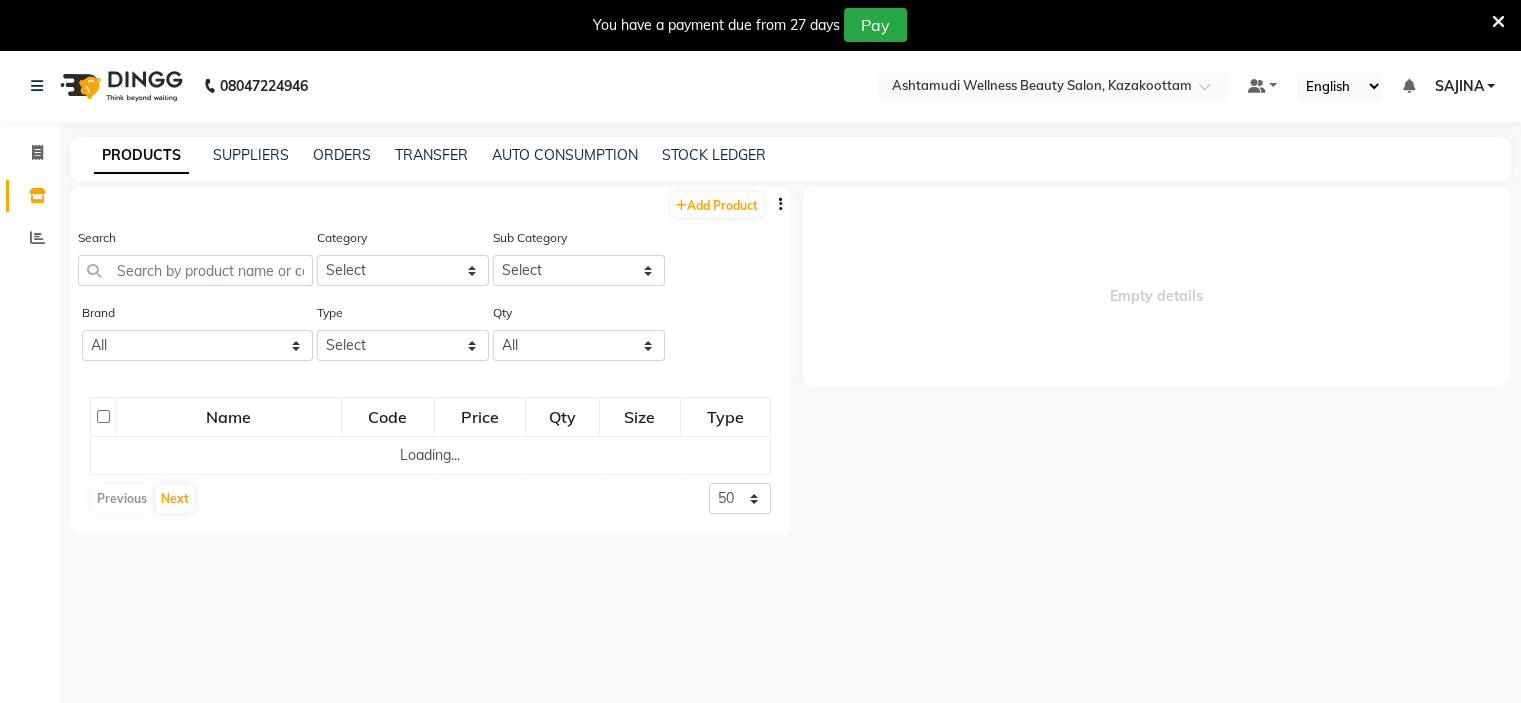 select on "en" 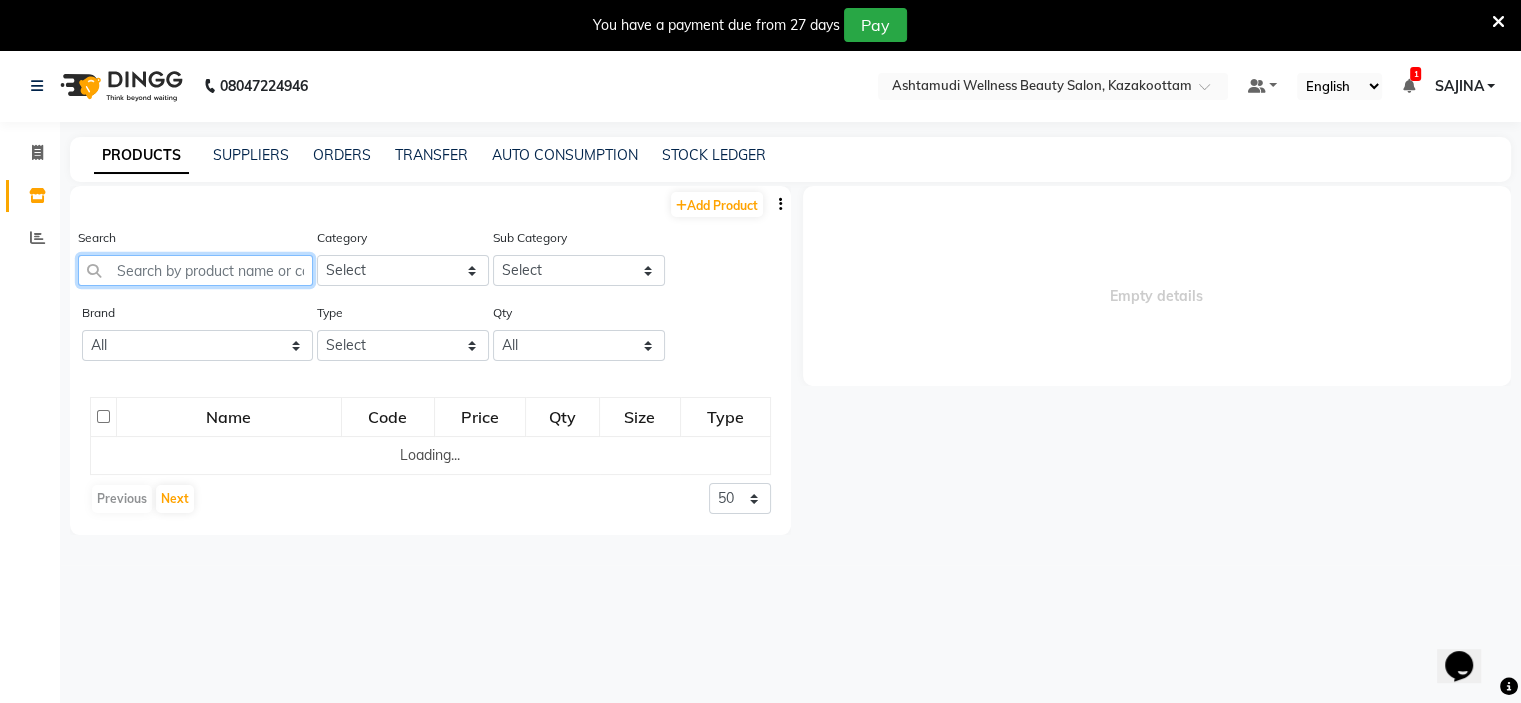 click 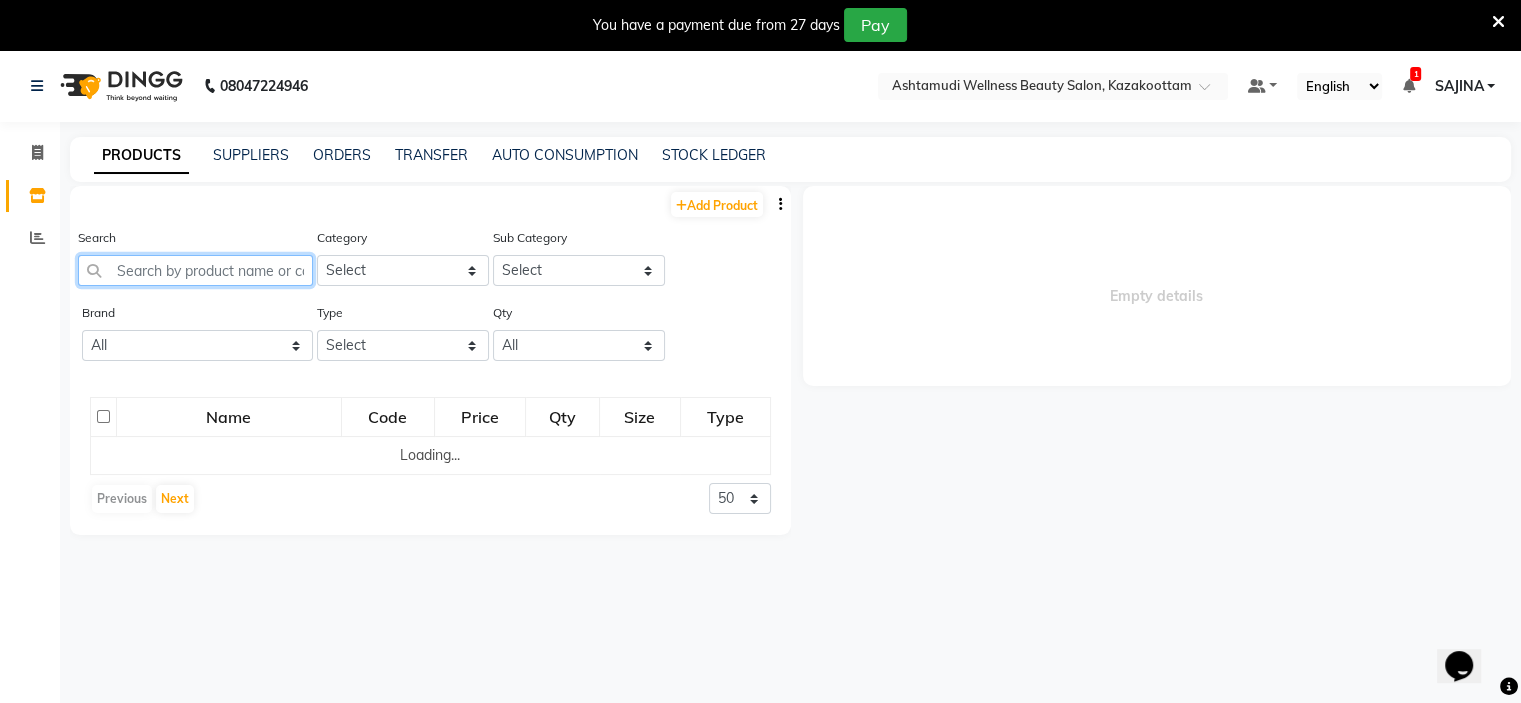 scroll, scrollTop: 0, scrollLeft: 0, axis: both 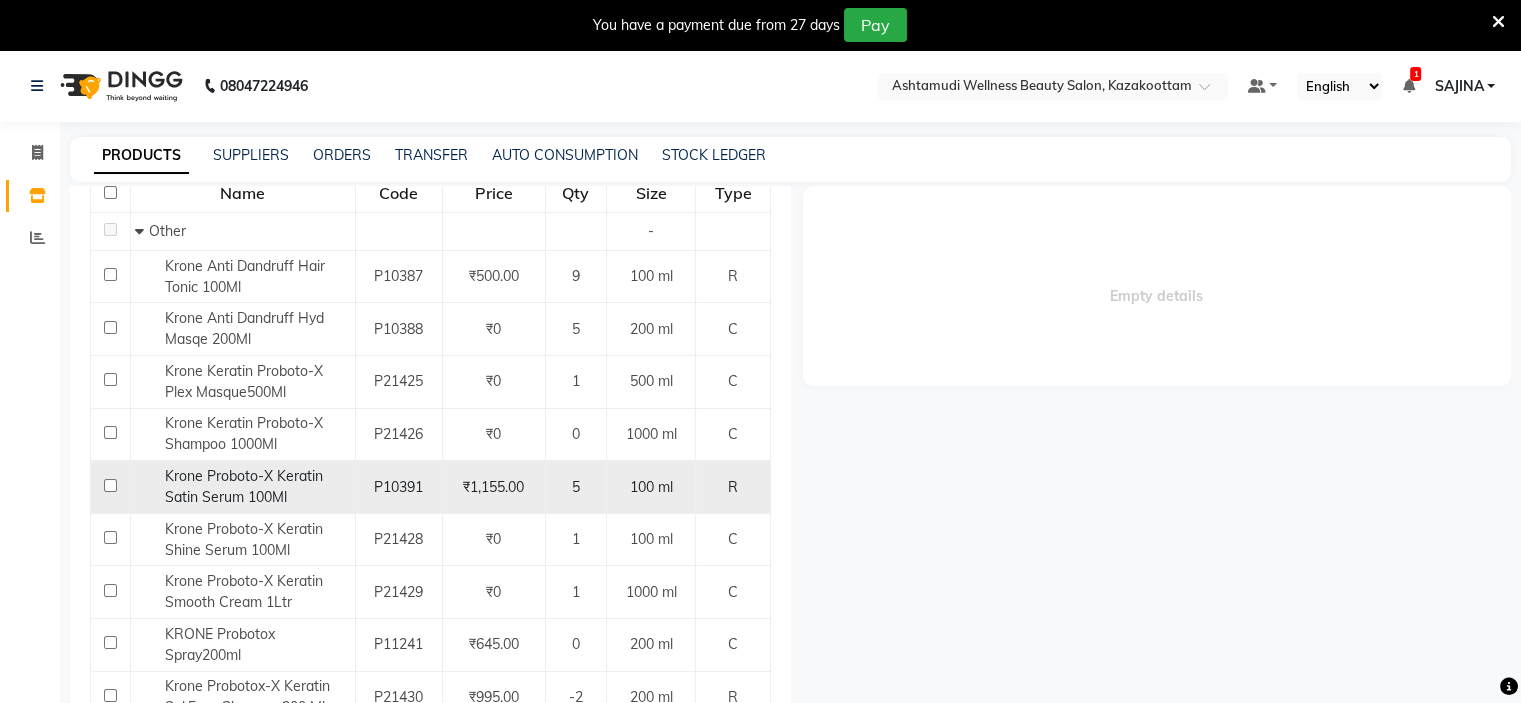 type on "kron" 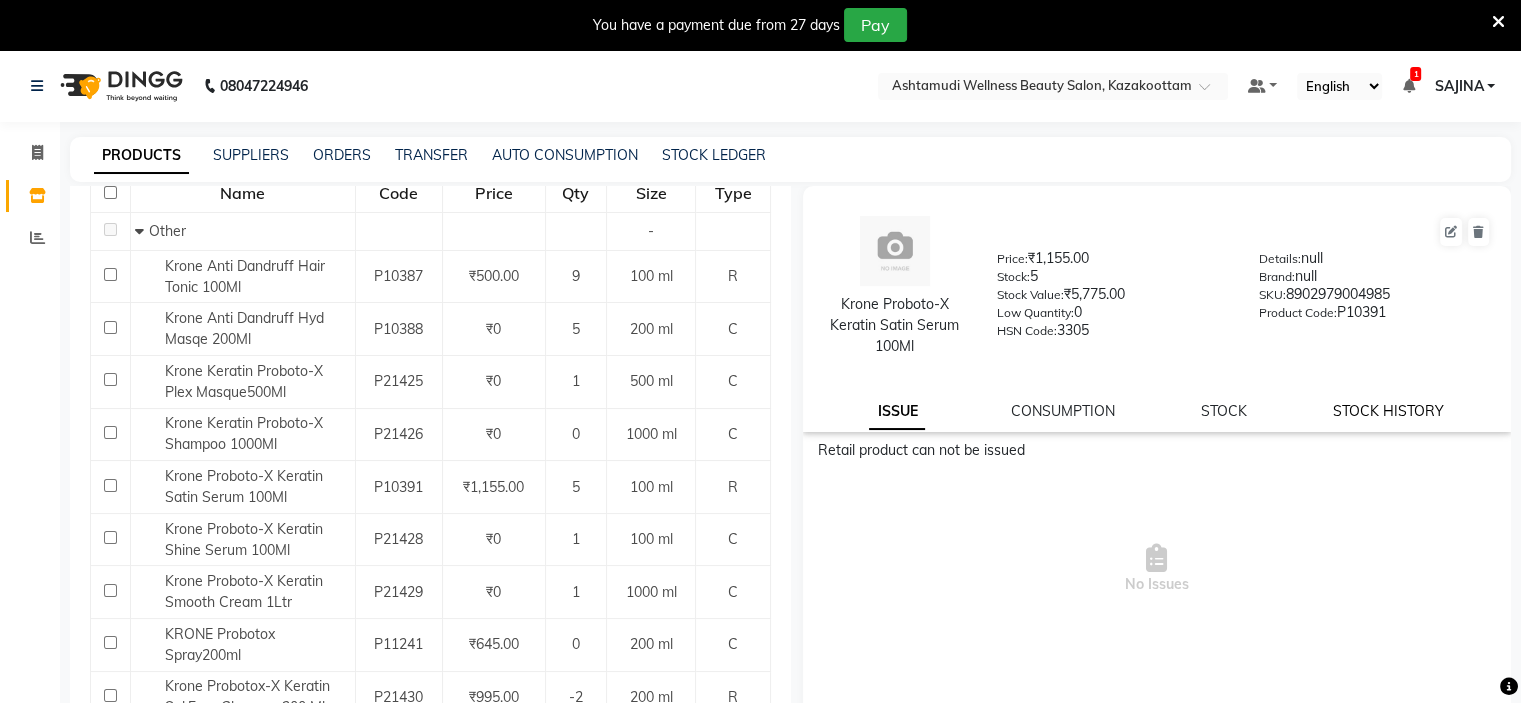 click on "STOCK HISTORY" 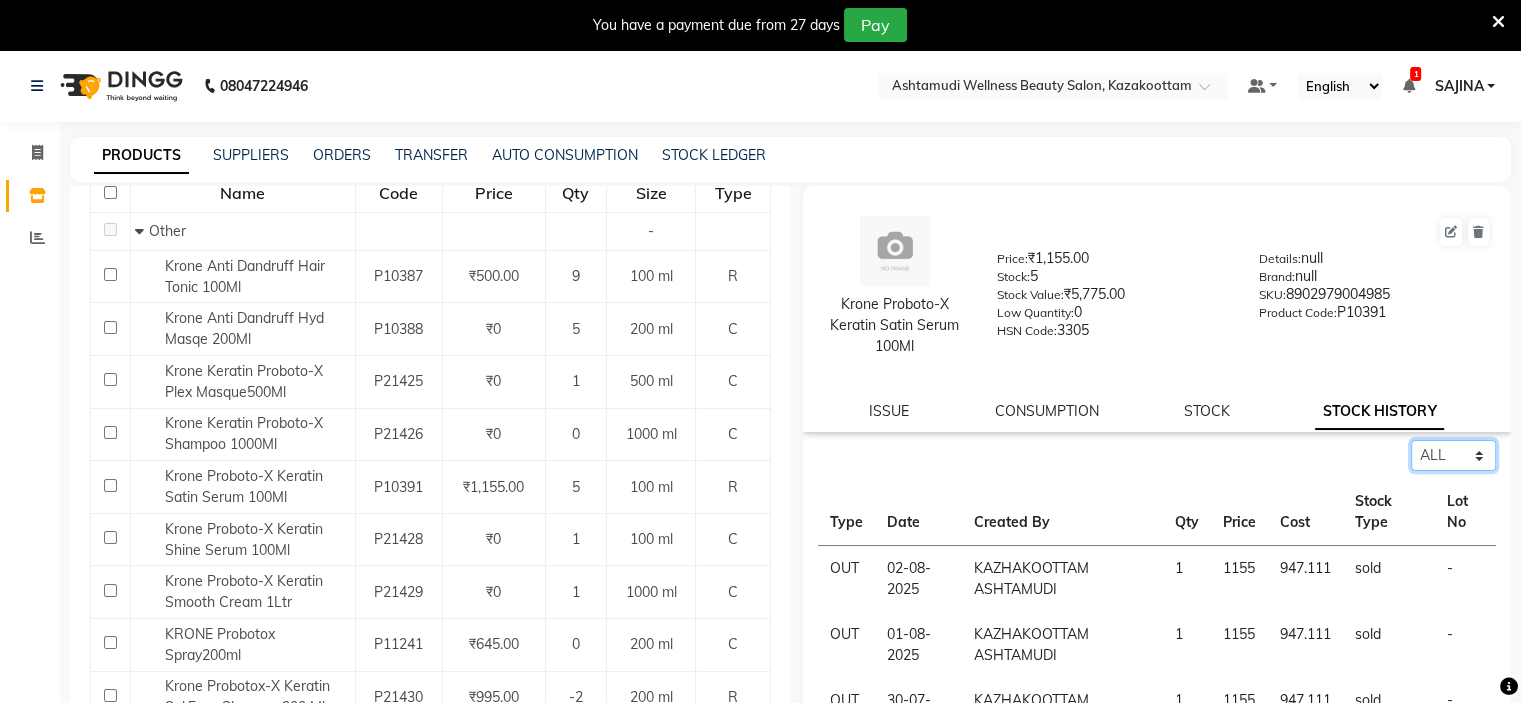 click on "Select ALL IN OUT" 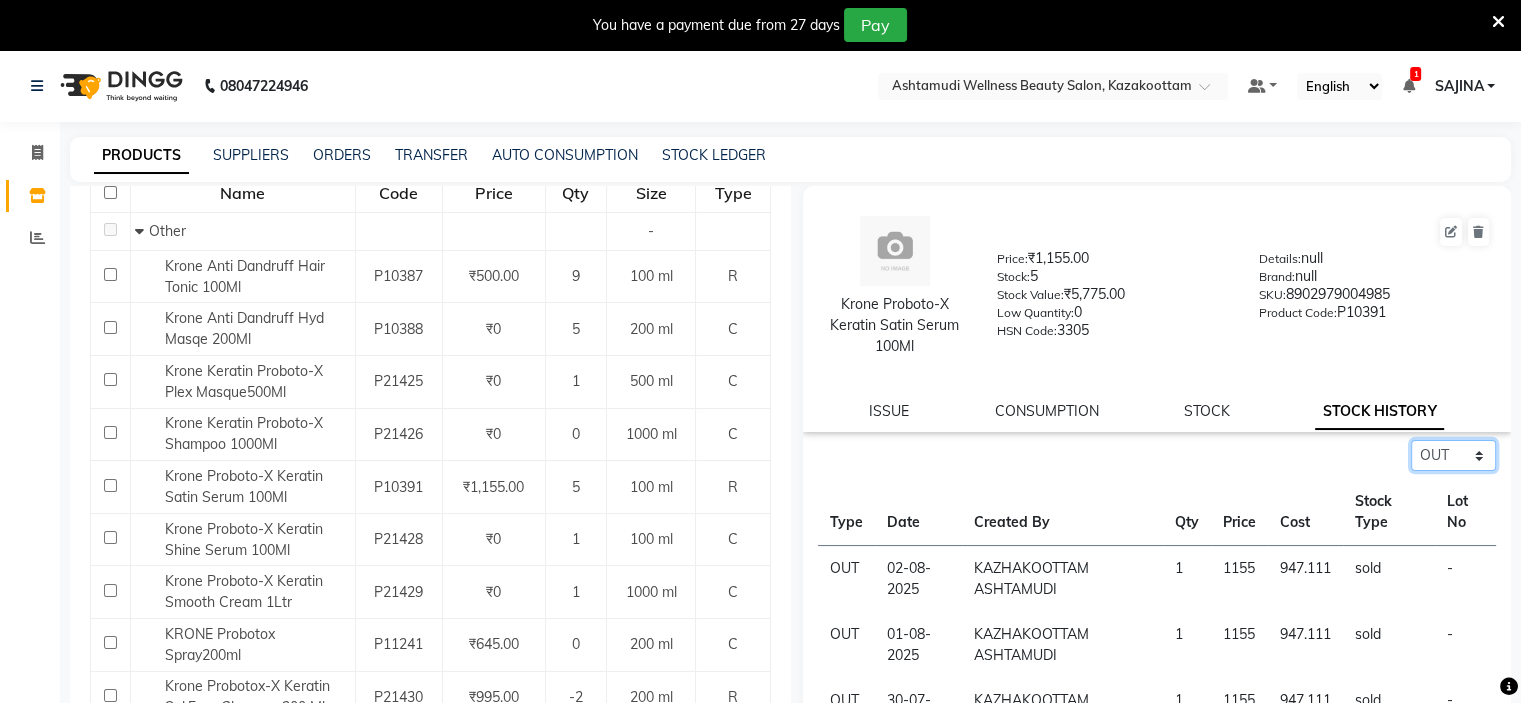 click on "Select ALL IN OUT" 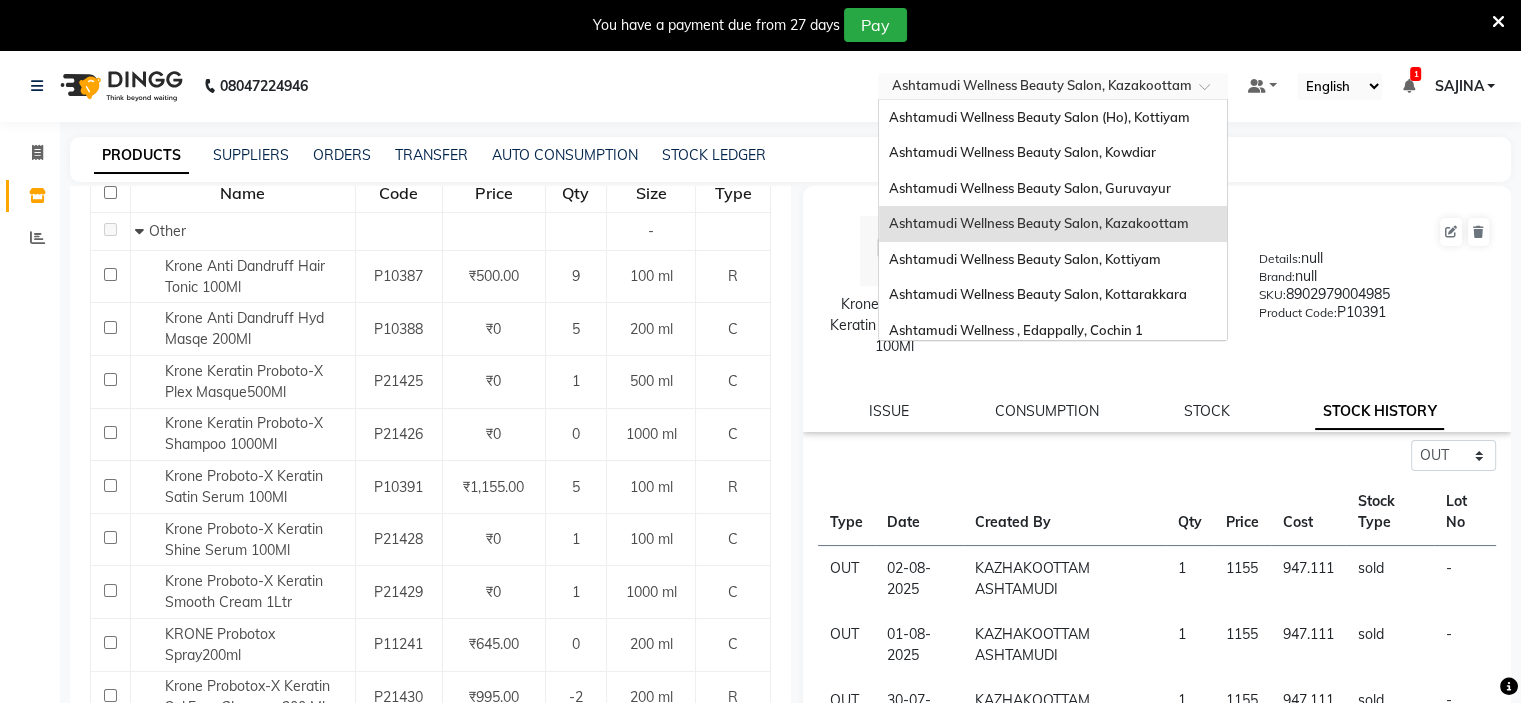 click at bounding box center (1053, 88) 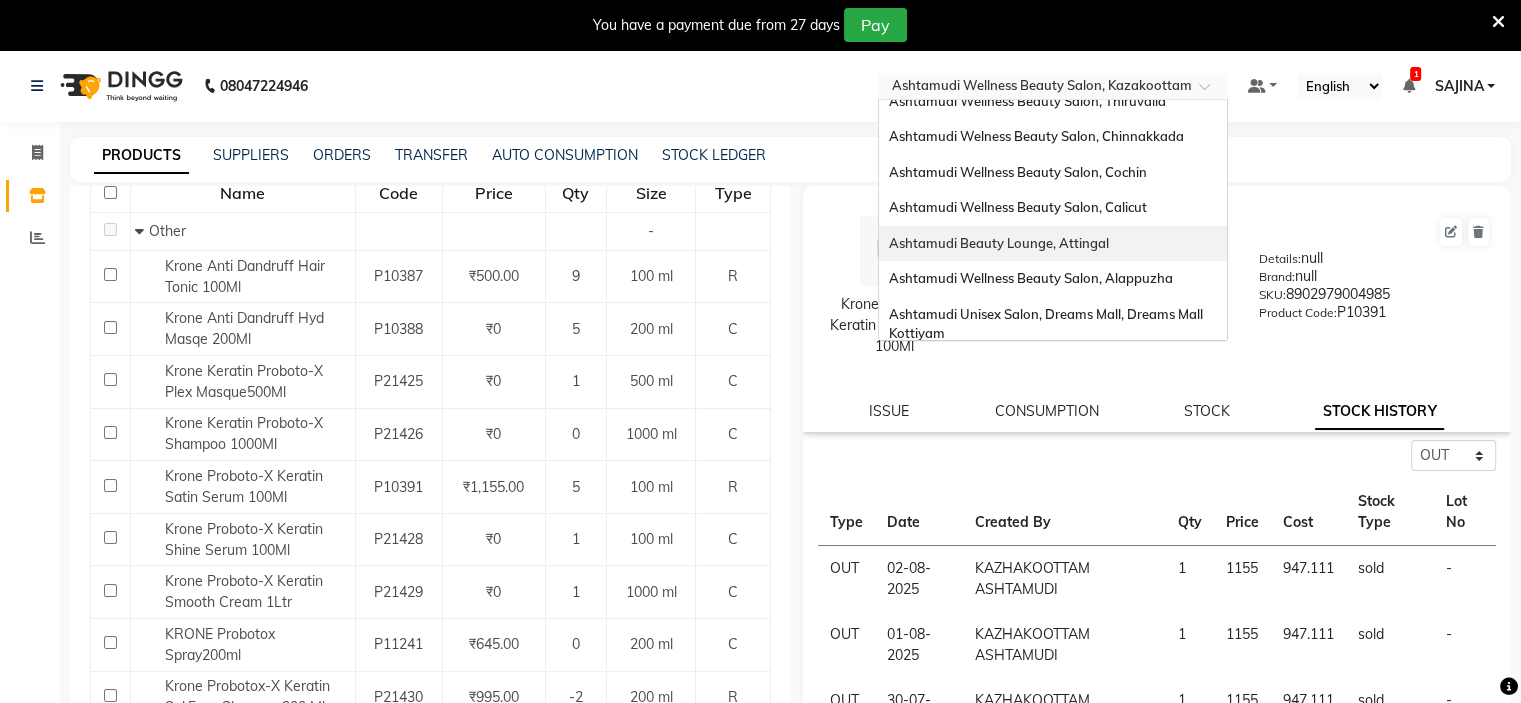 scroll, scrollTop: 312, scrollLeft: 0, axis: vertical 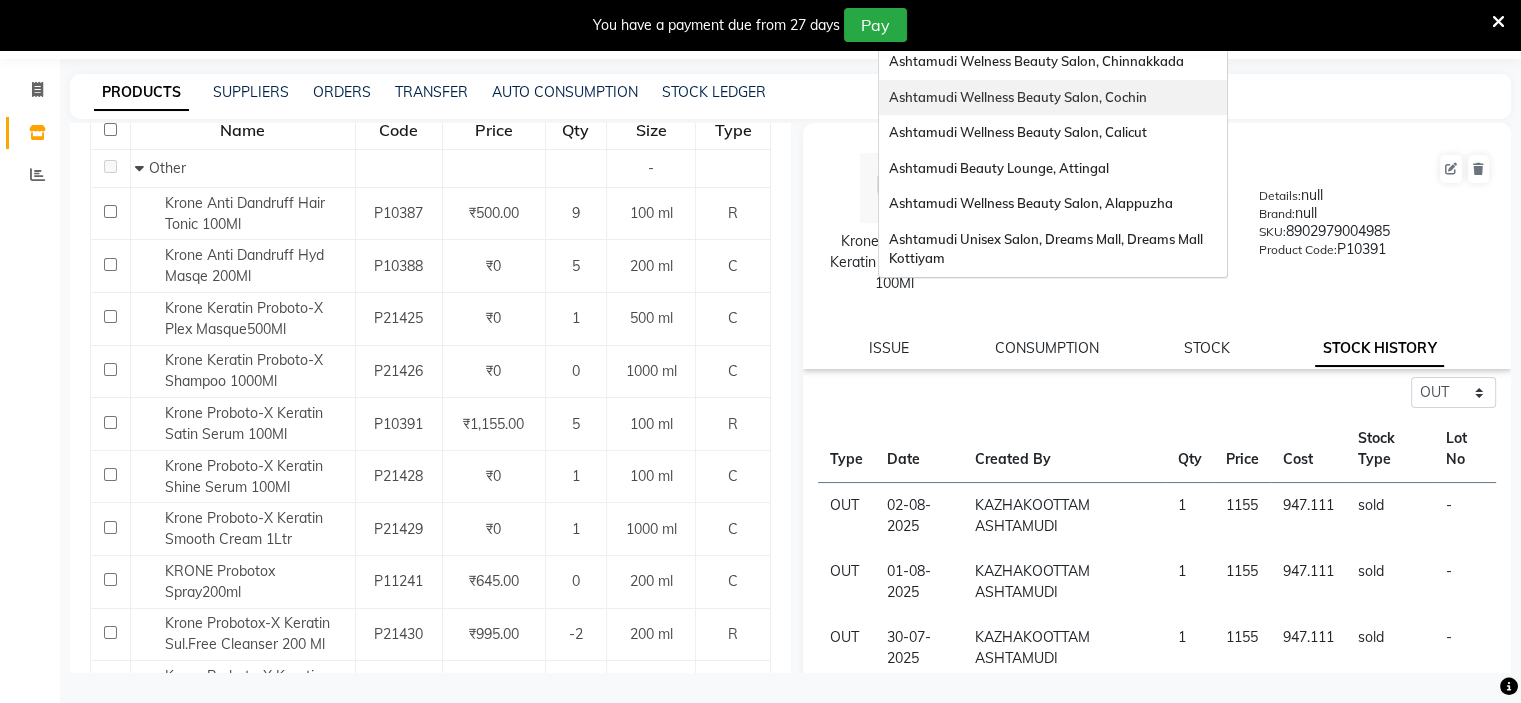 click on "Ashtamudi Wellness Beauty Salon, Cochin" at bounding box center (1018, 97) 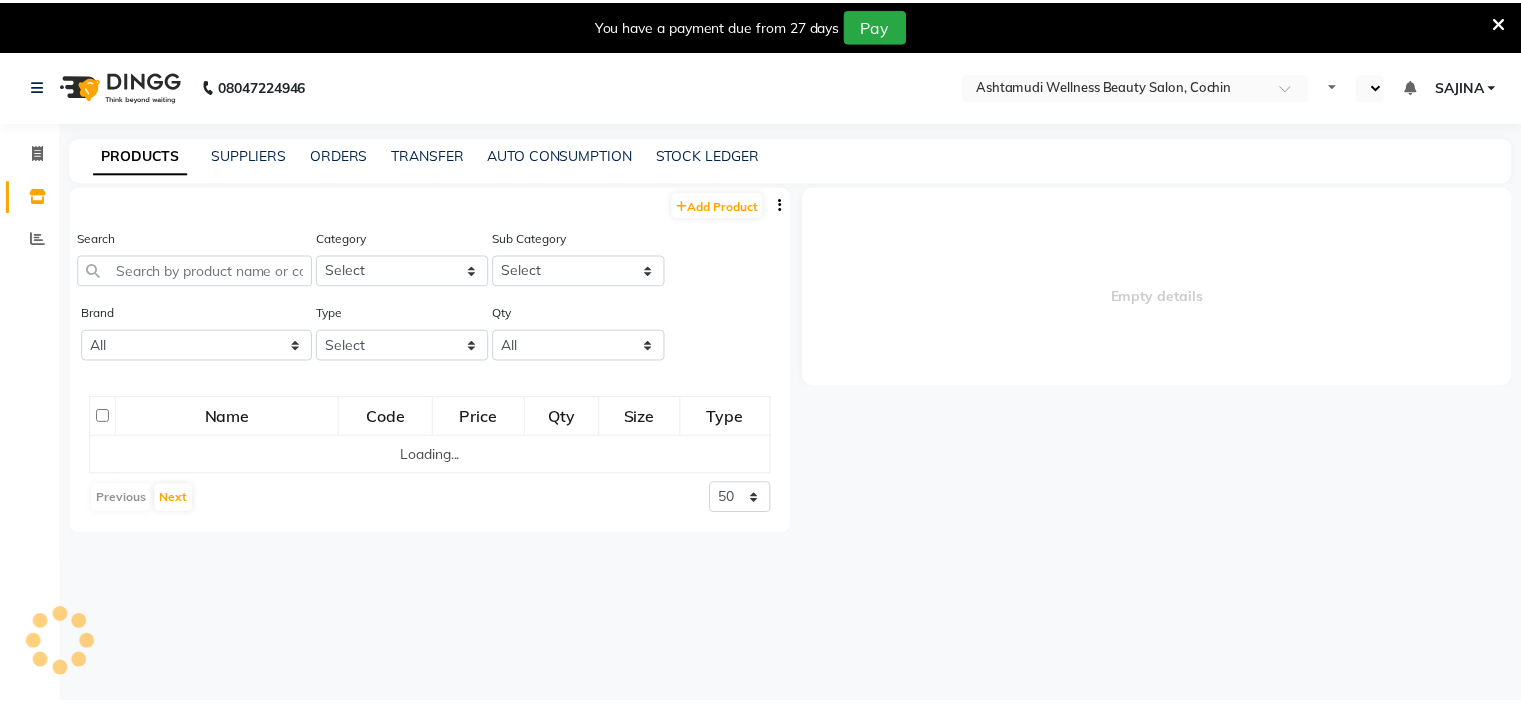 scroll, scrollTop: 0, scrollLeft: 0, axis: both 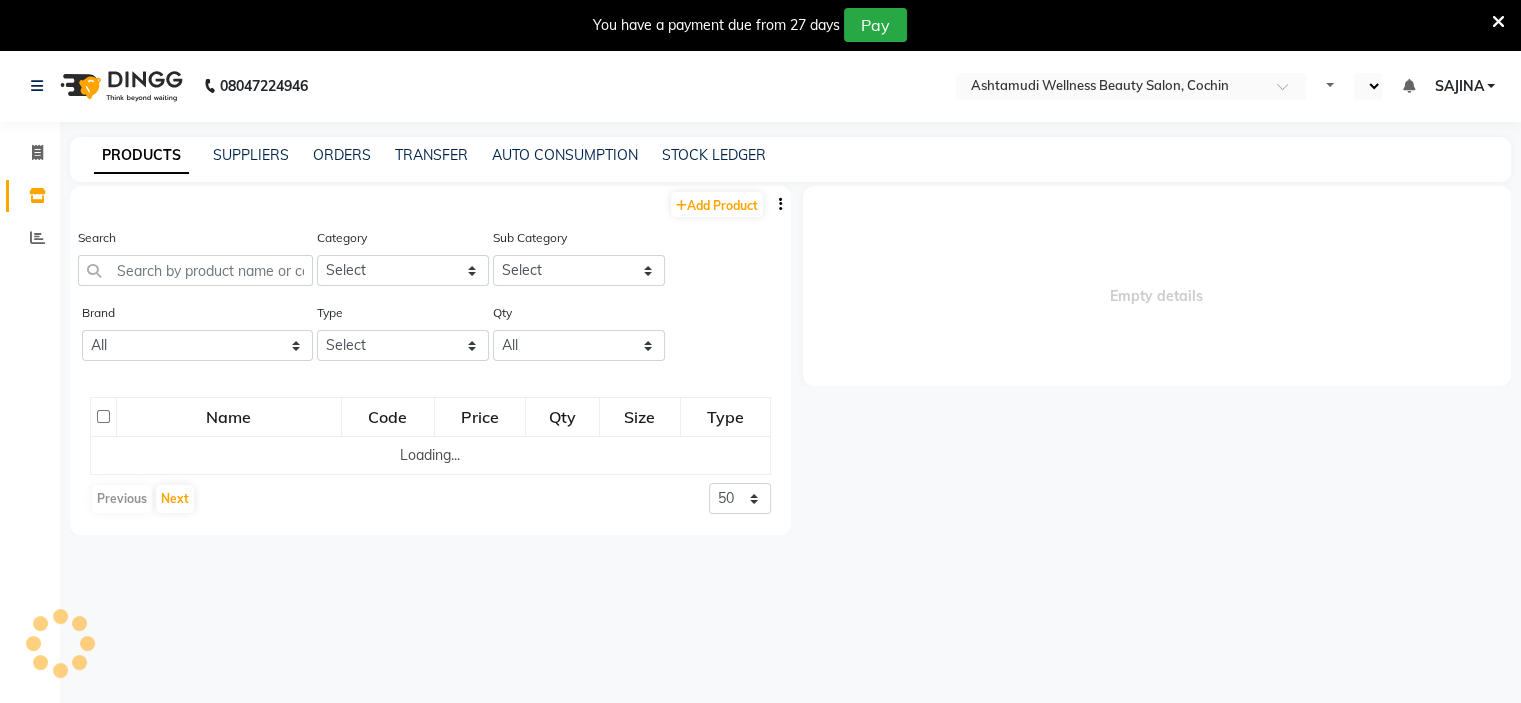 select on "en" 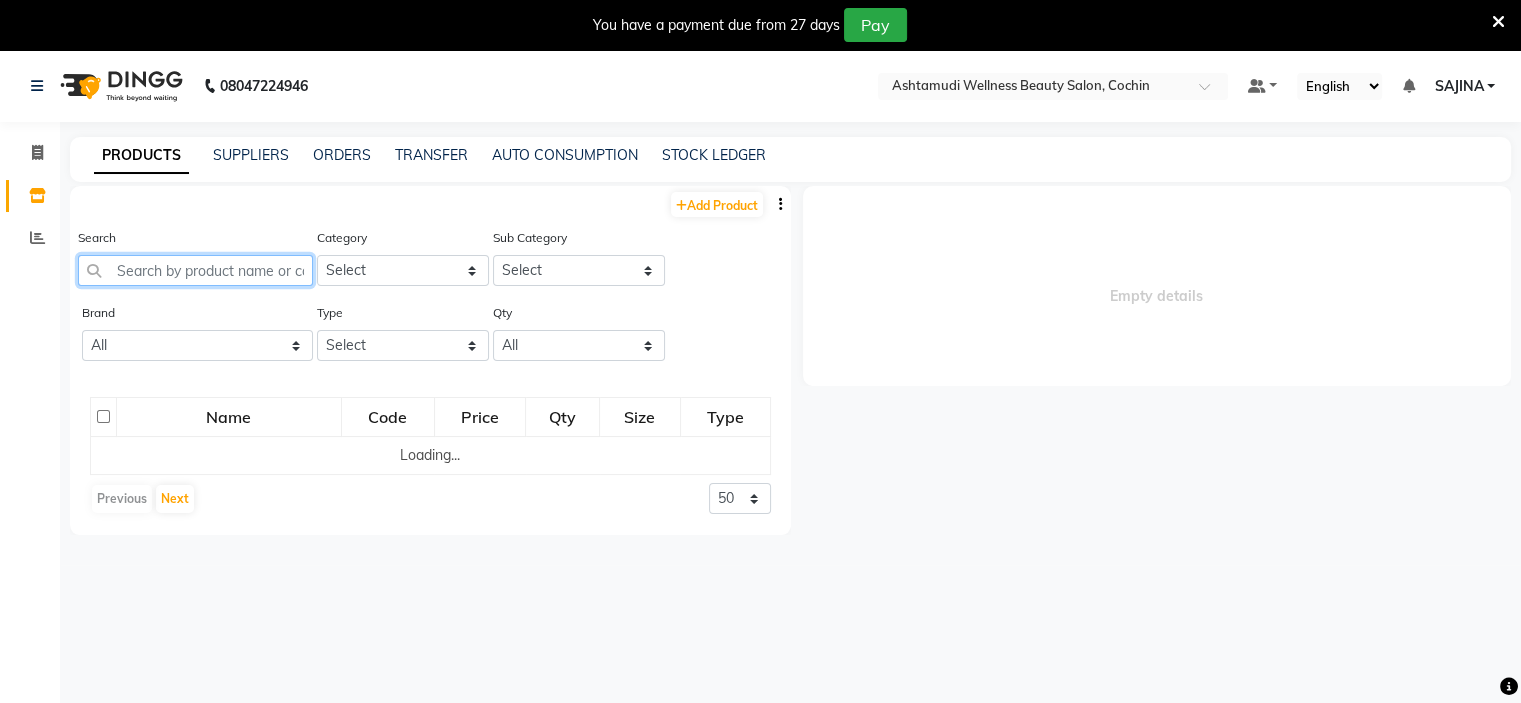 click 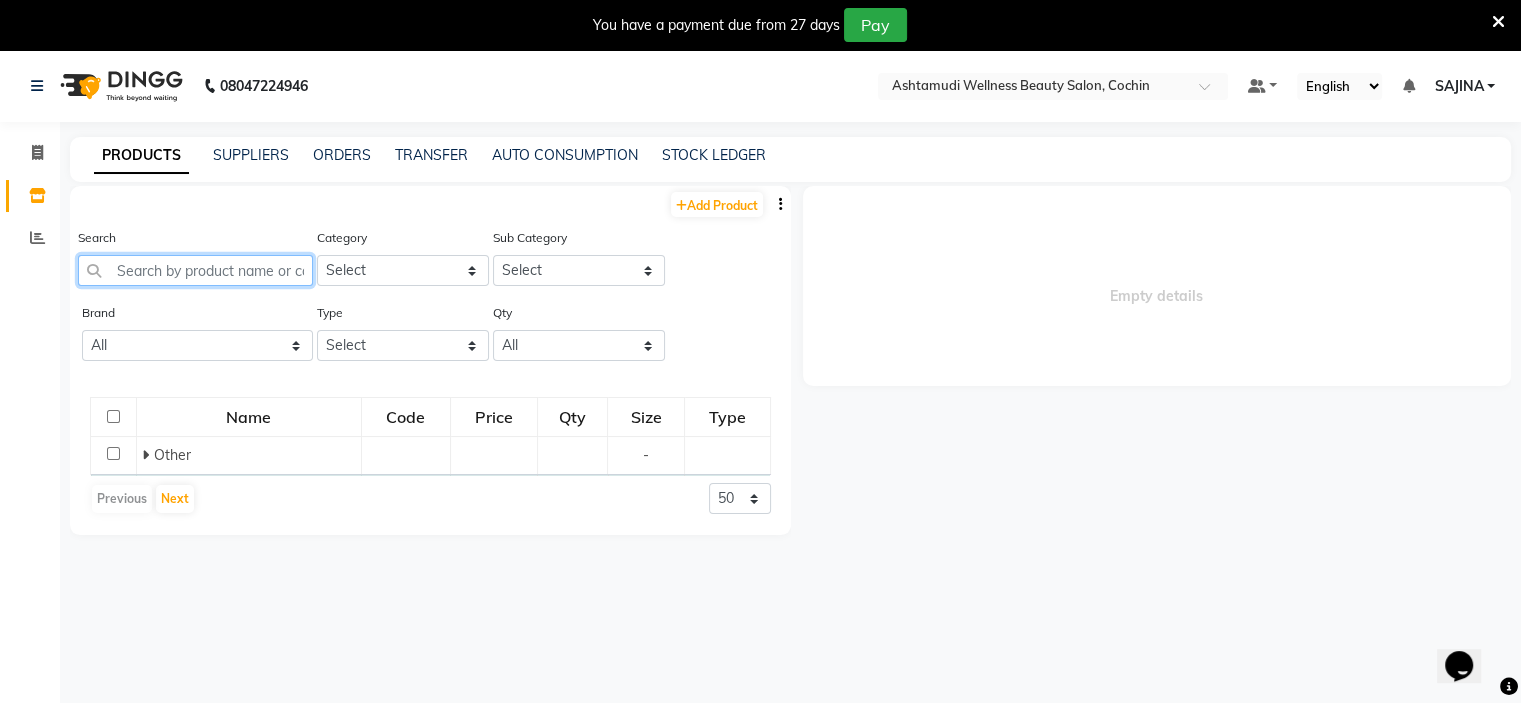 scroll, scrollTop: 0, scrollLeft: 0, axis: both 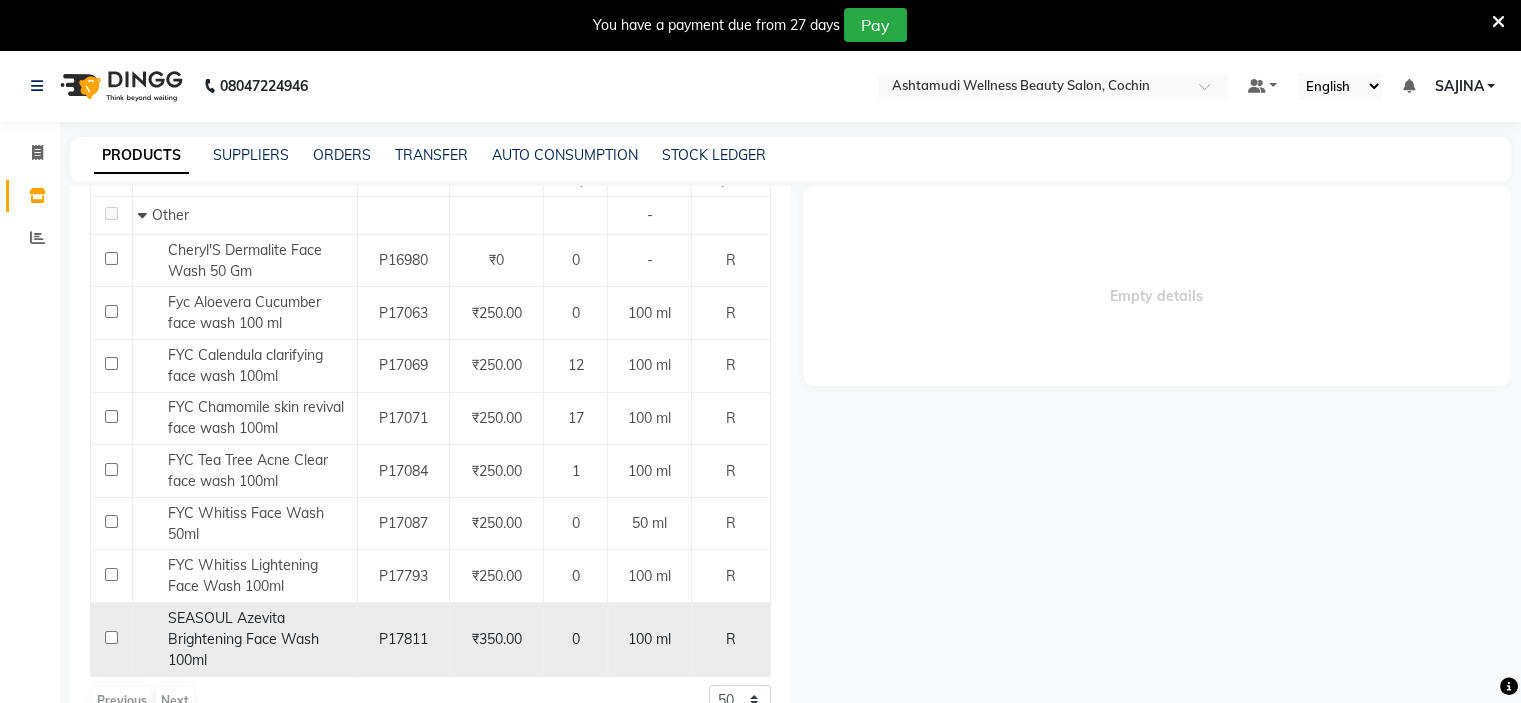 click on "SEASOUL Azevita Brightening Face Wash 100ml" 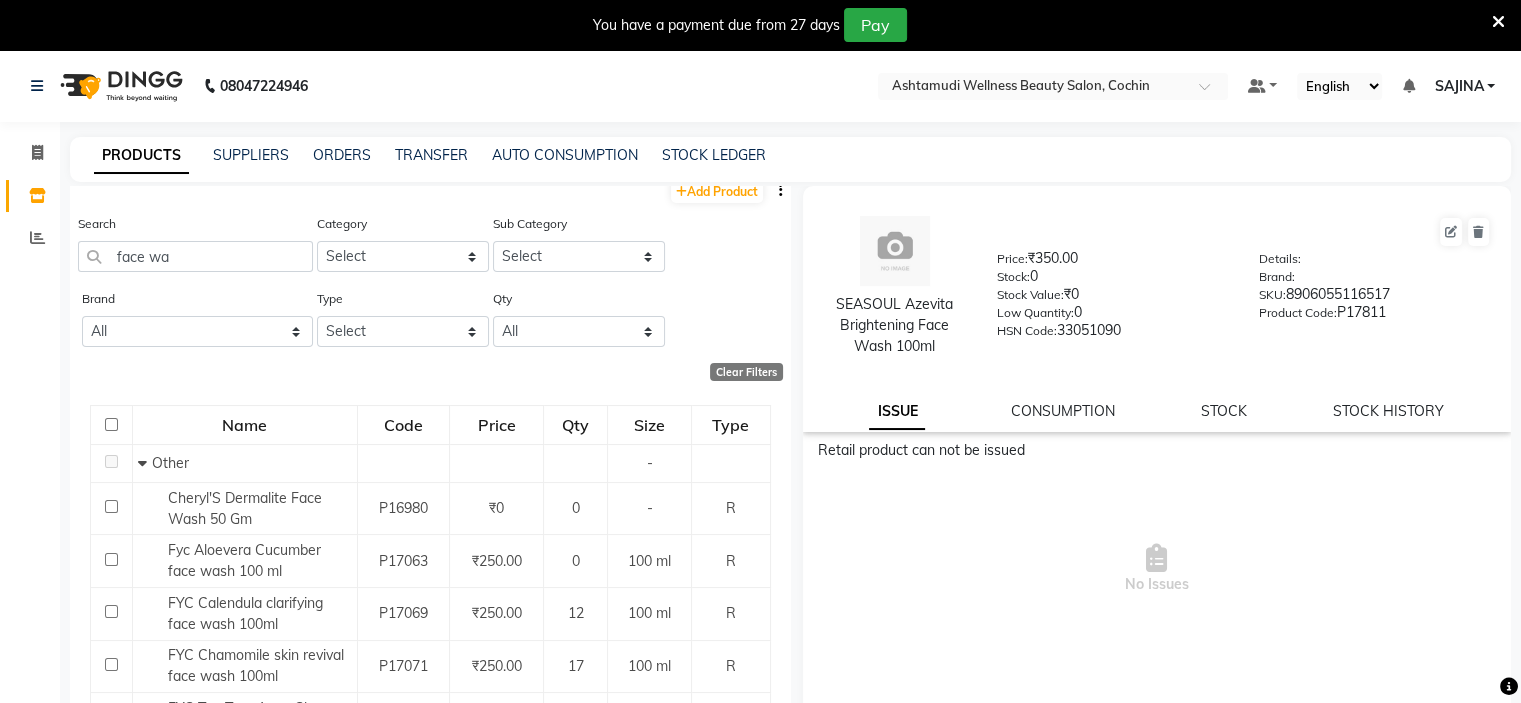 scroll, scrollTop: 0, scrollLeft: 0, axis: both 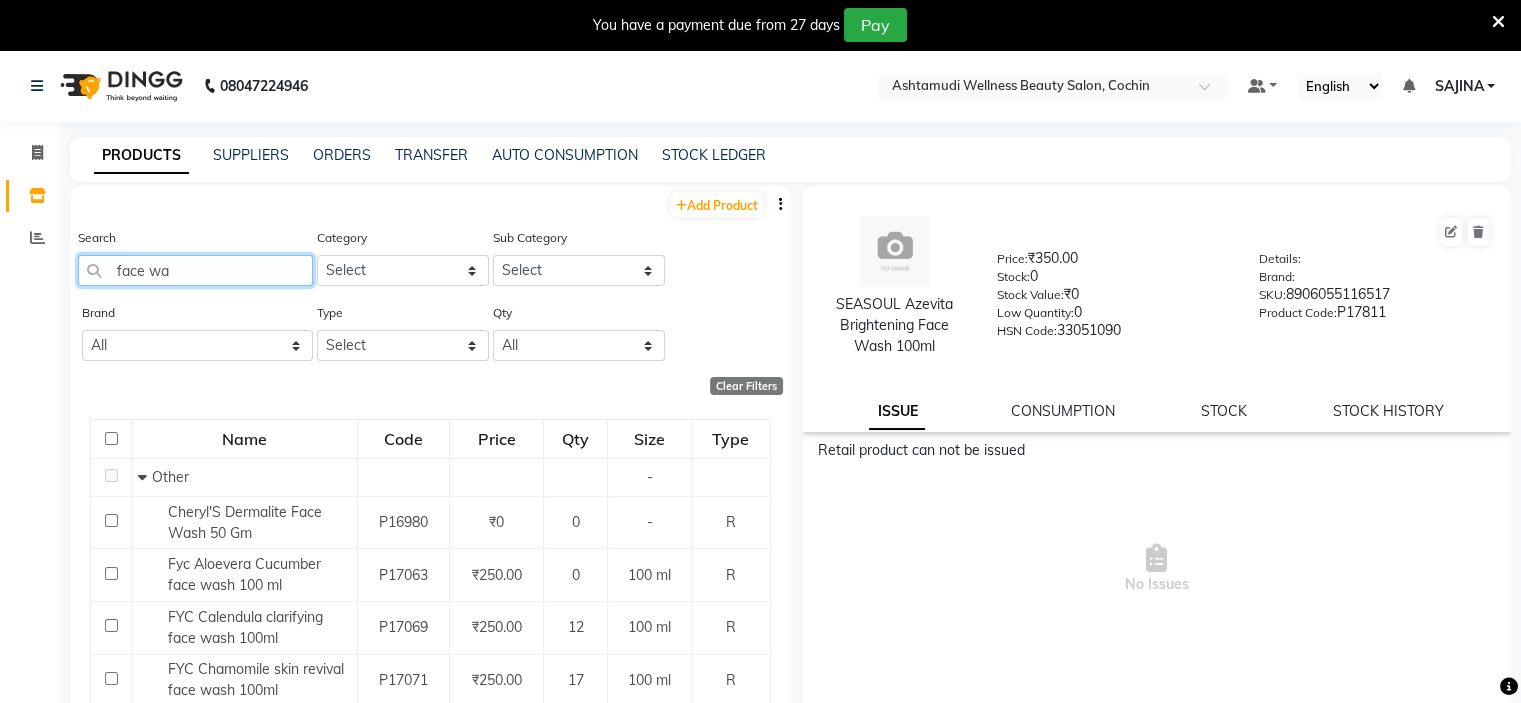 click on "face wa" 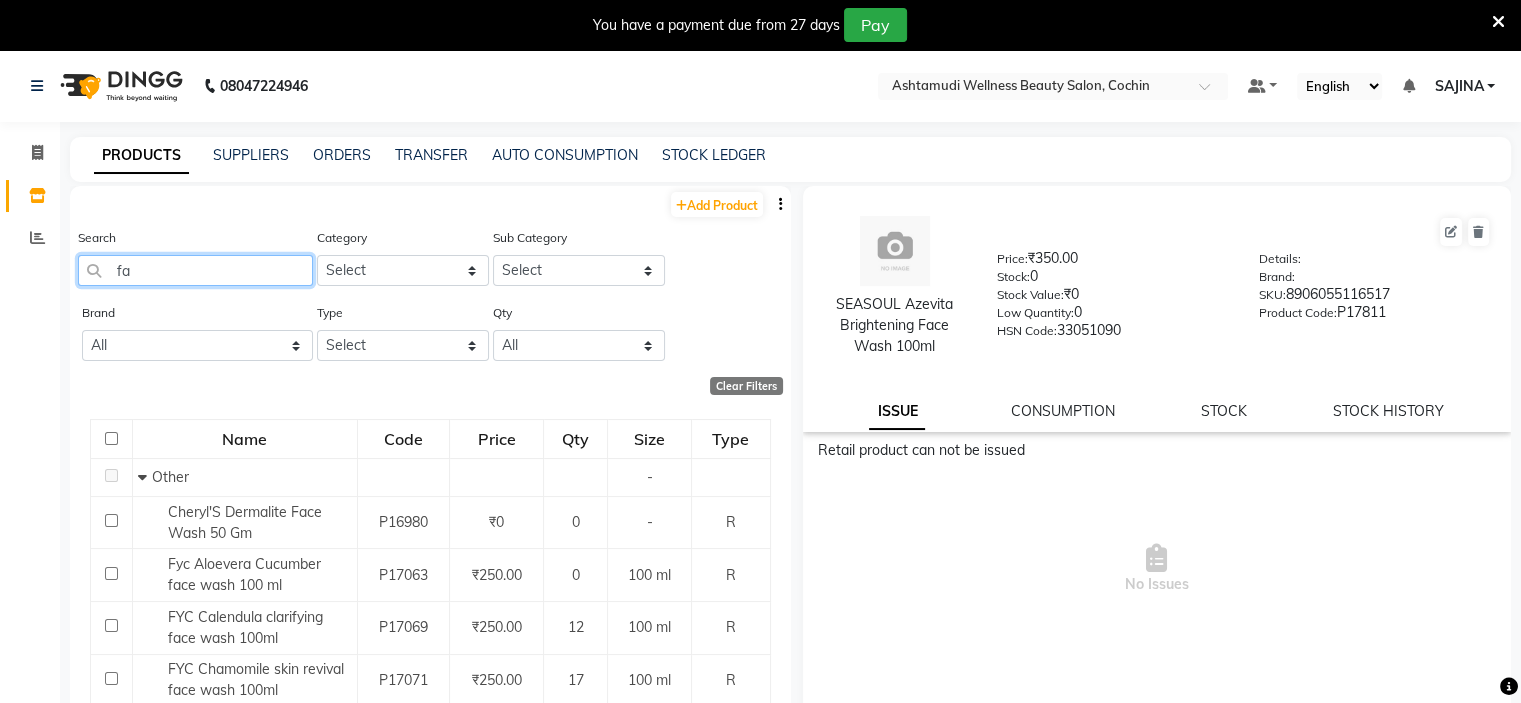 type on "f" 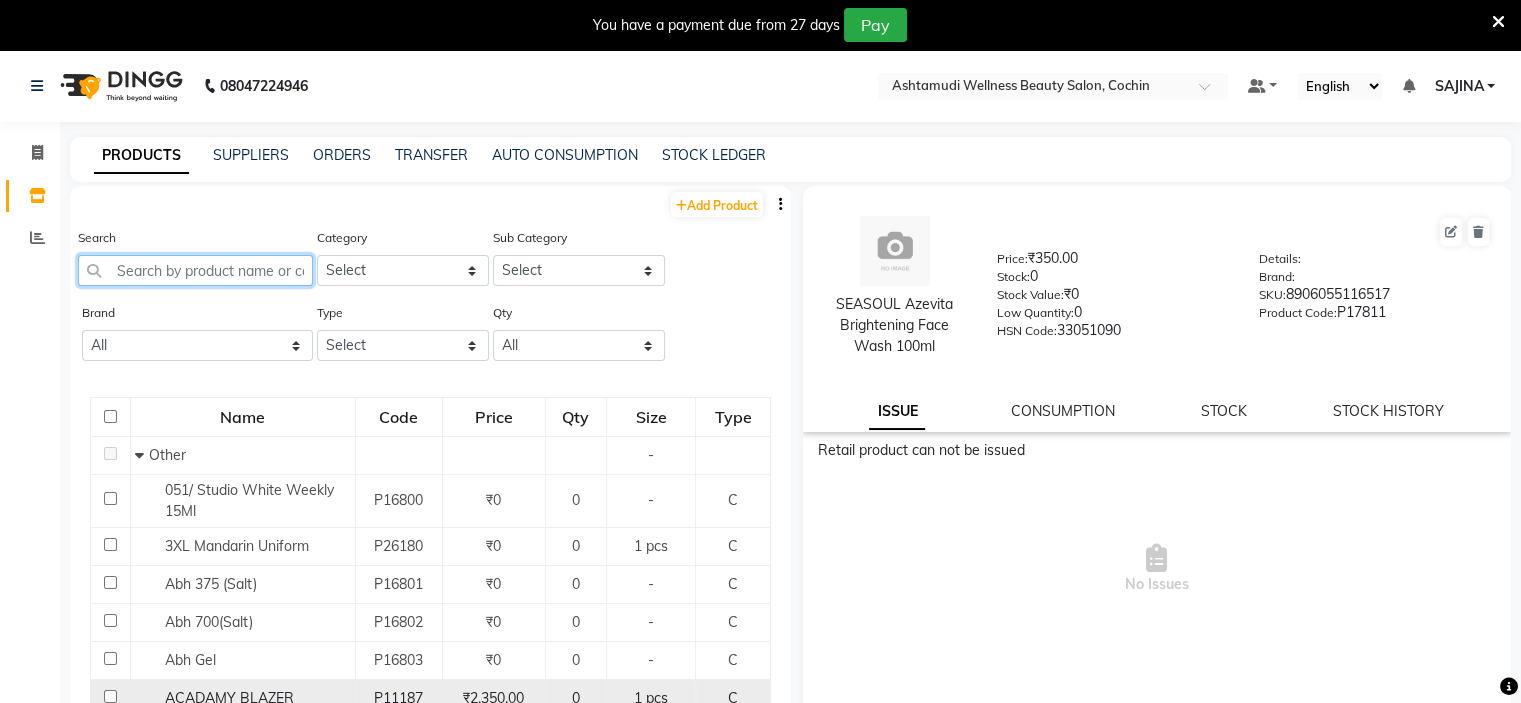 type 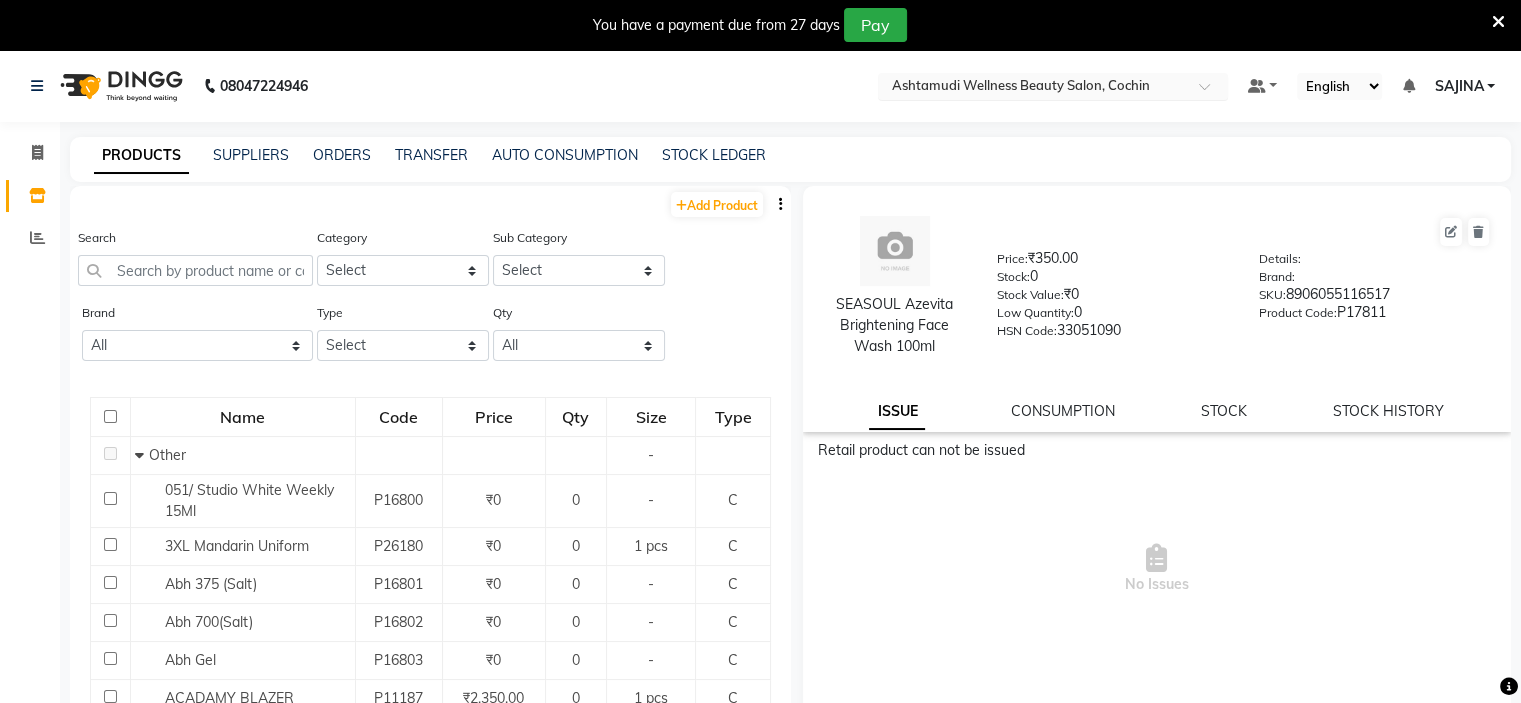 click at bounding box center (1033, 88) 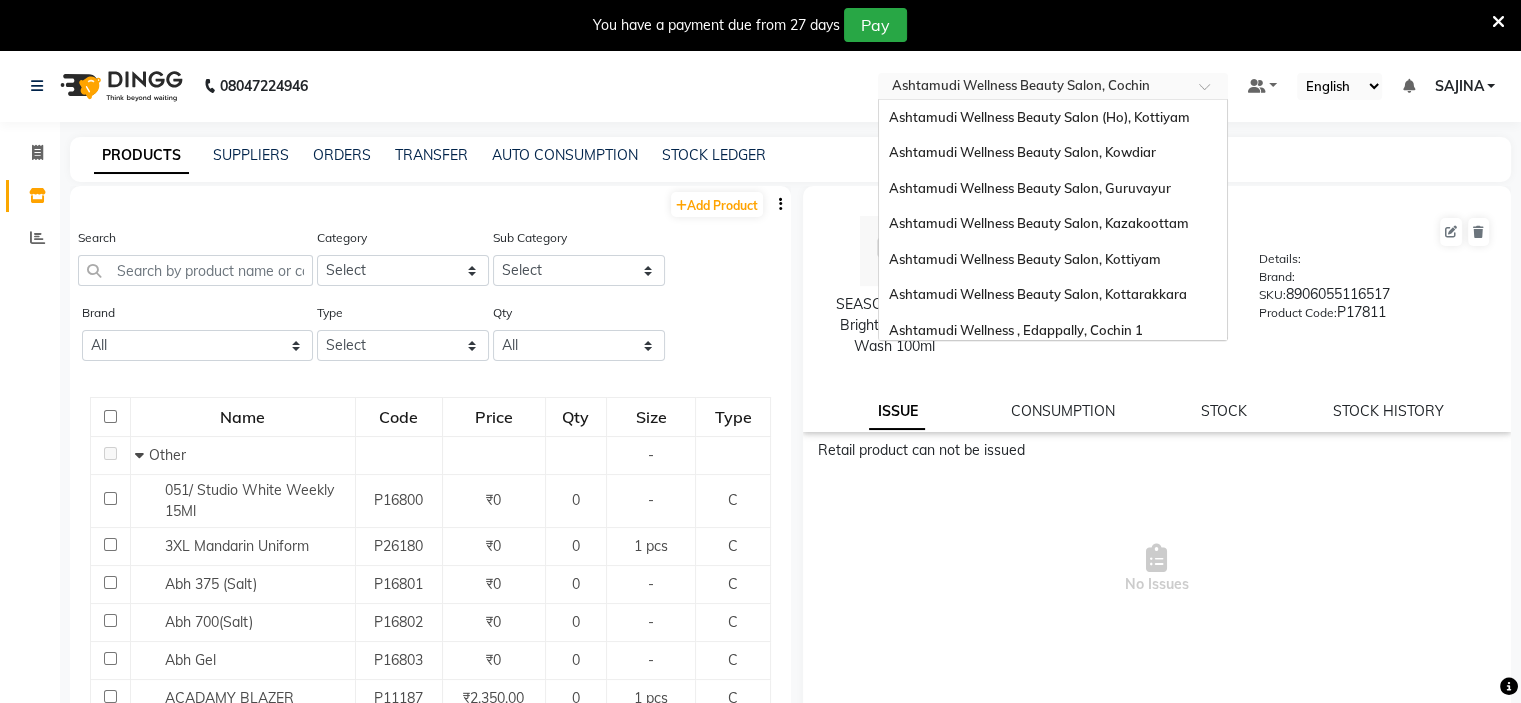scroll, scrollTop: 312, scrollLeft: 0, axis: vertical 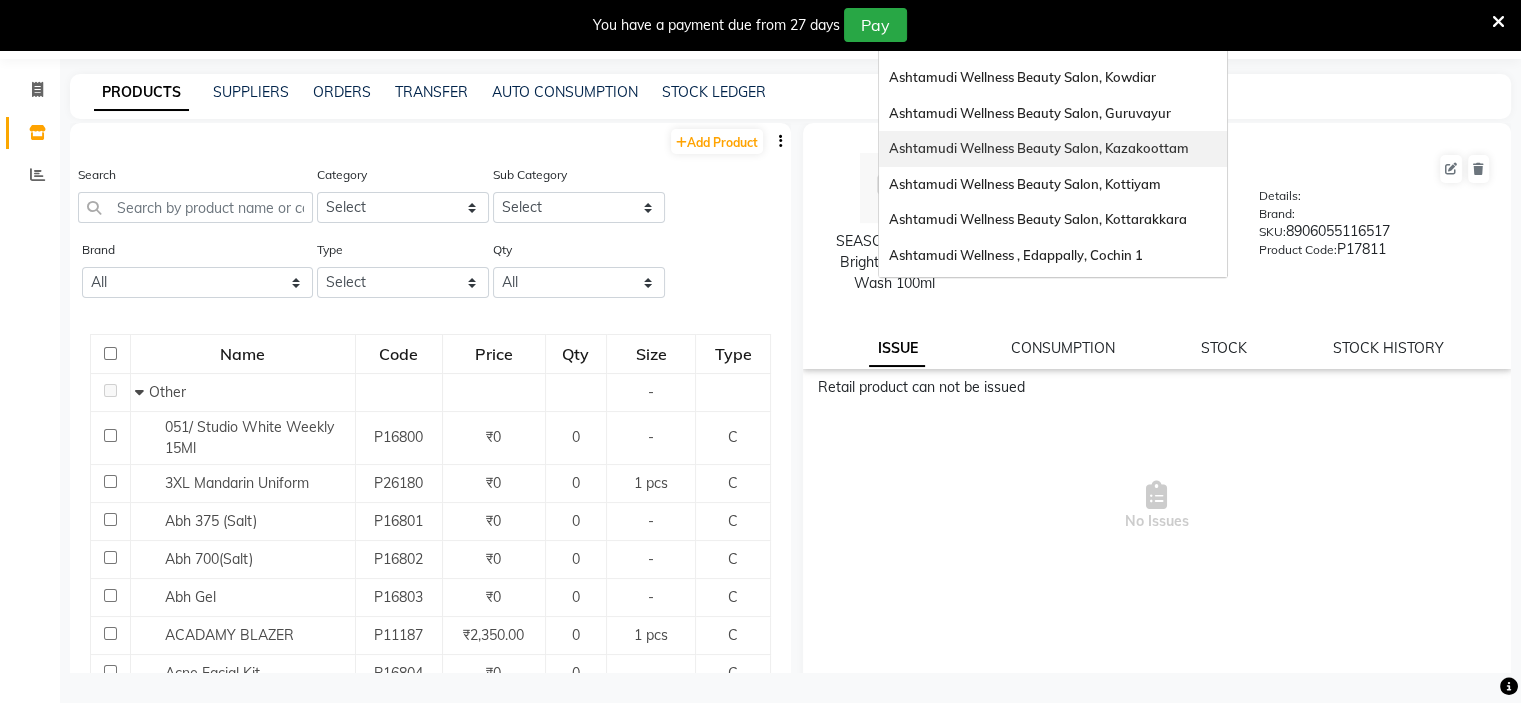click on "Ashtamudi Wellness Beauty Salon, Kazakoottam" at bounding box center (1039, 148) 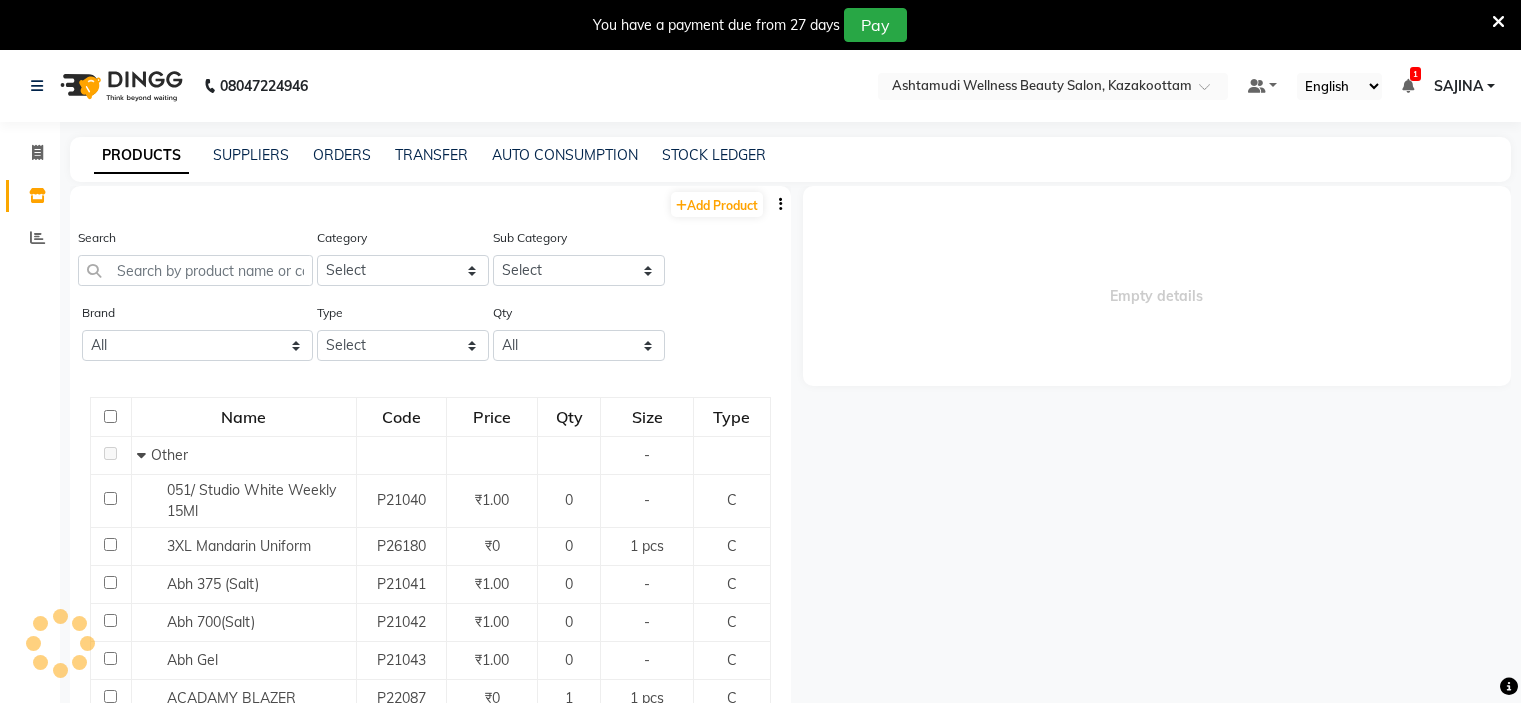 scroll, scrollTop: 0, scrollLeft: 0, axis: both 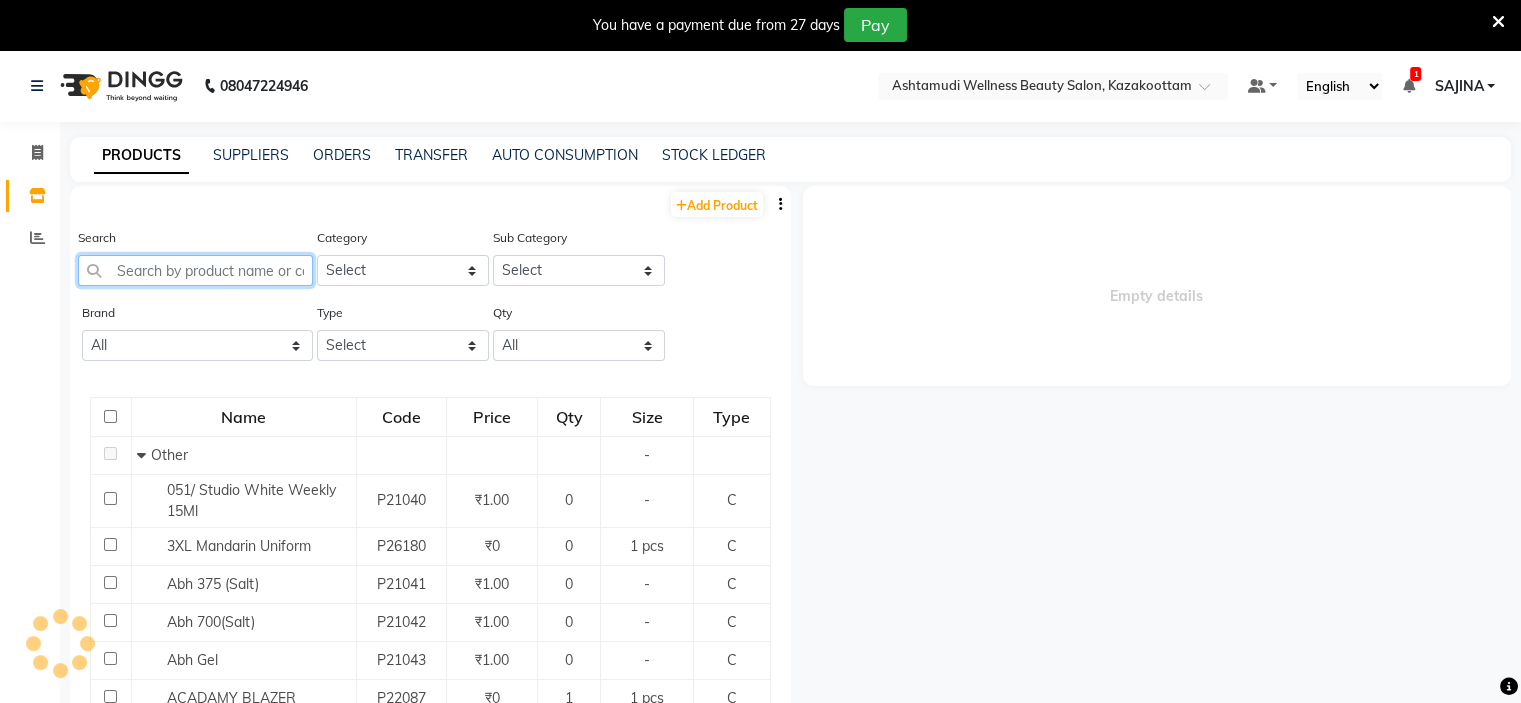 click 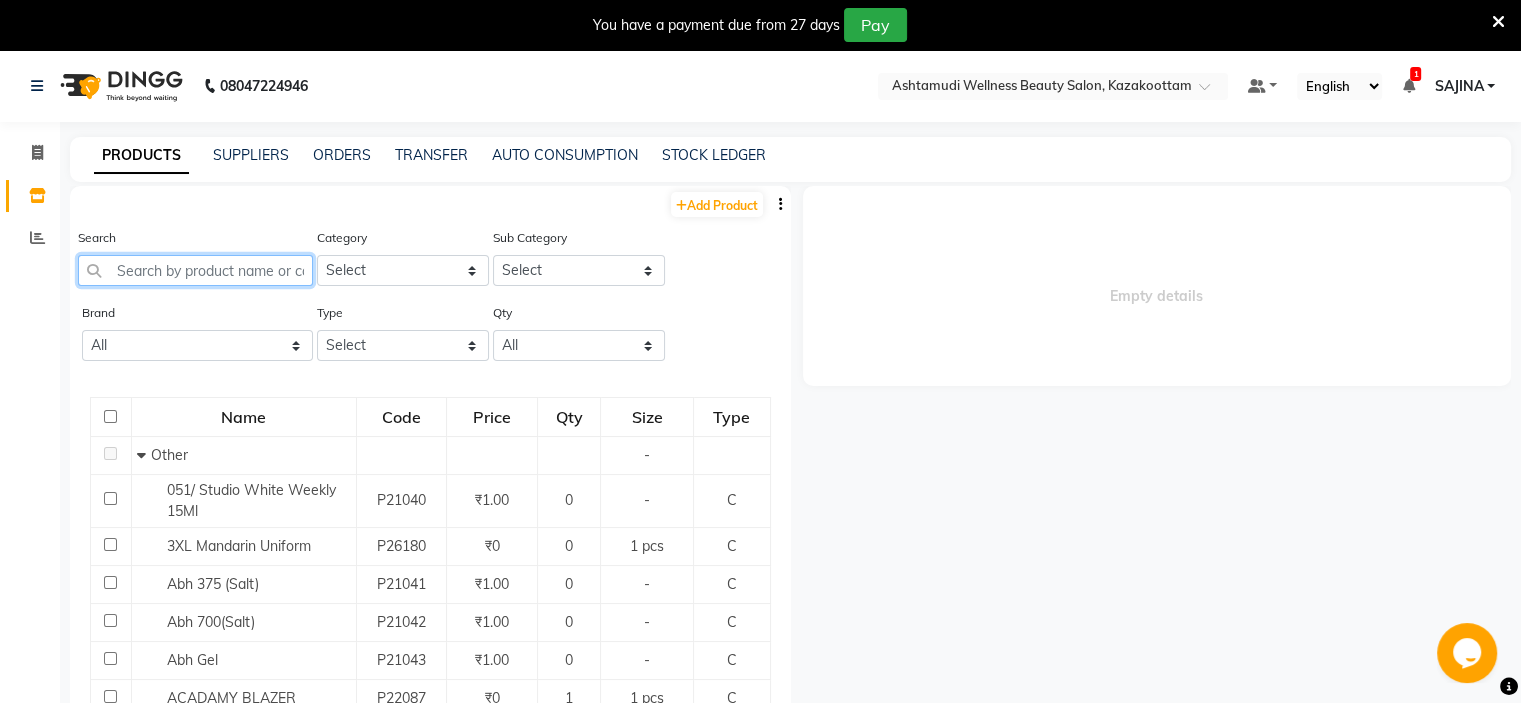 scroll, scrollTop: 0, scrollLeft: 0, axis: both 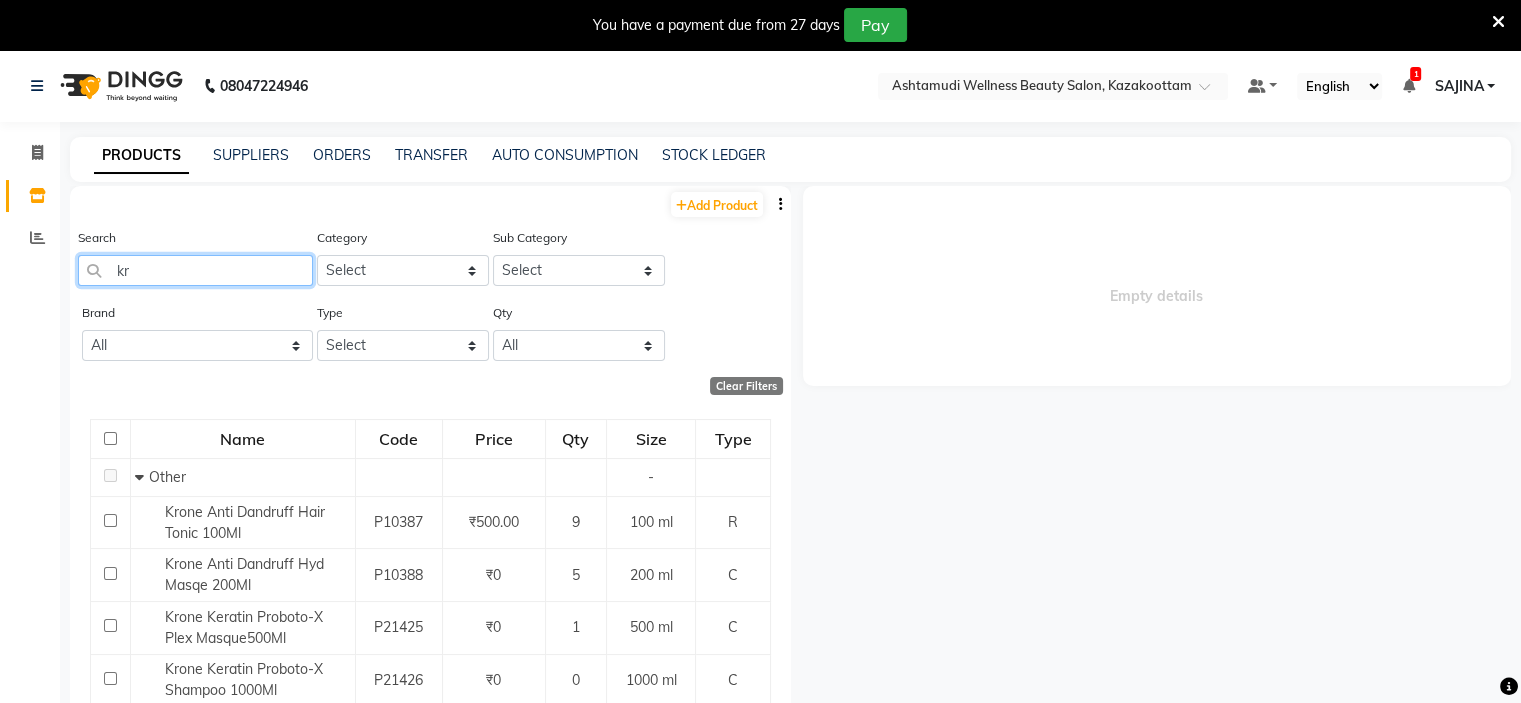 type on "k" 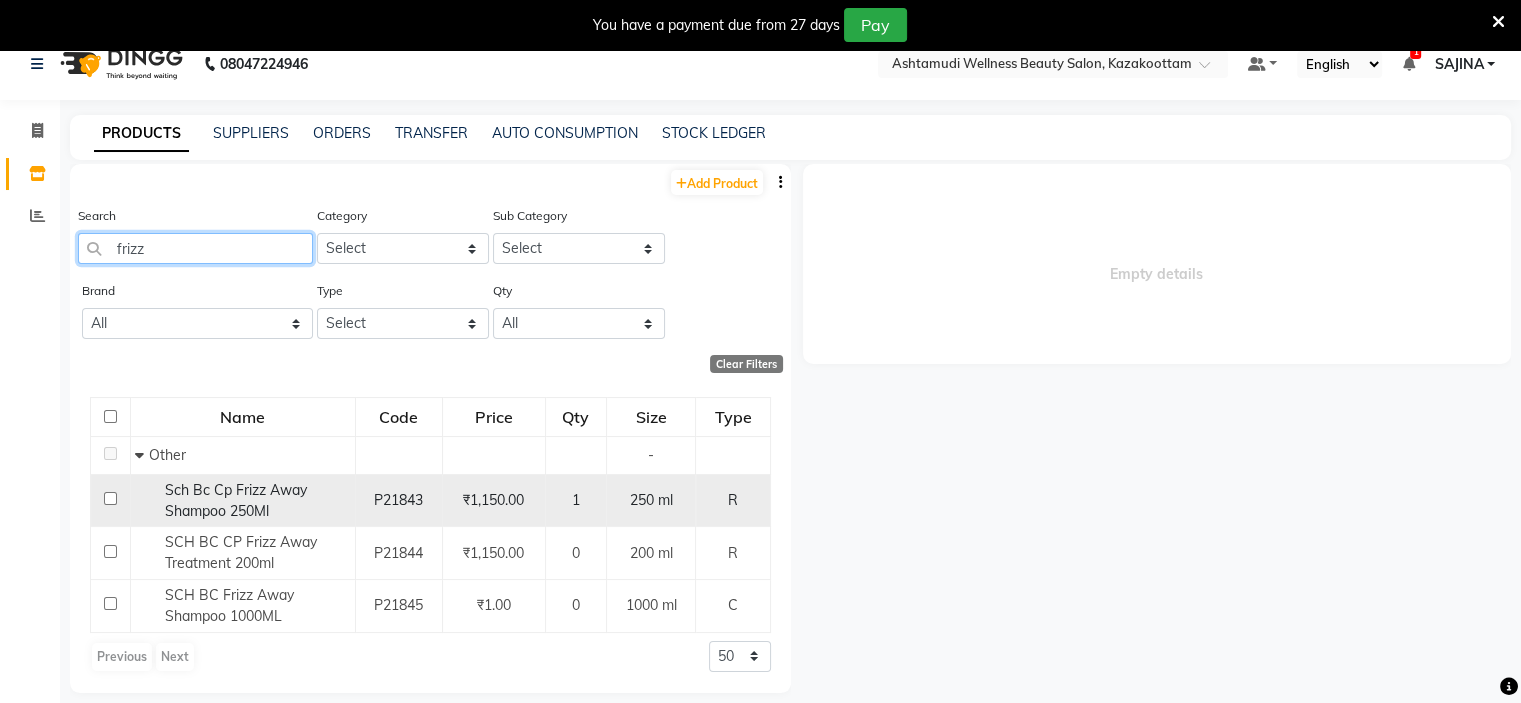 scroll, scrollTop: 0, scrollLeft: 0, axis: both 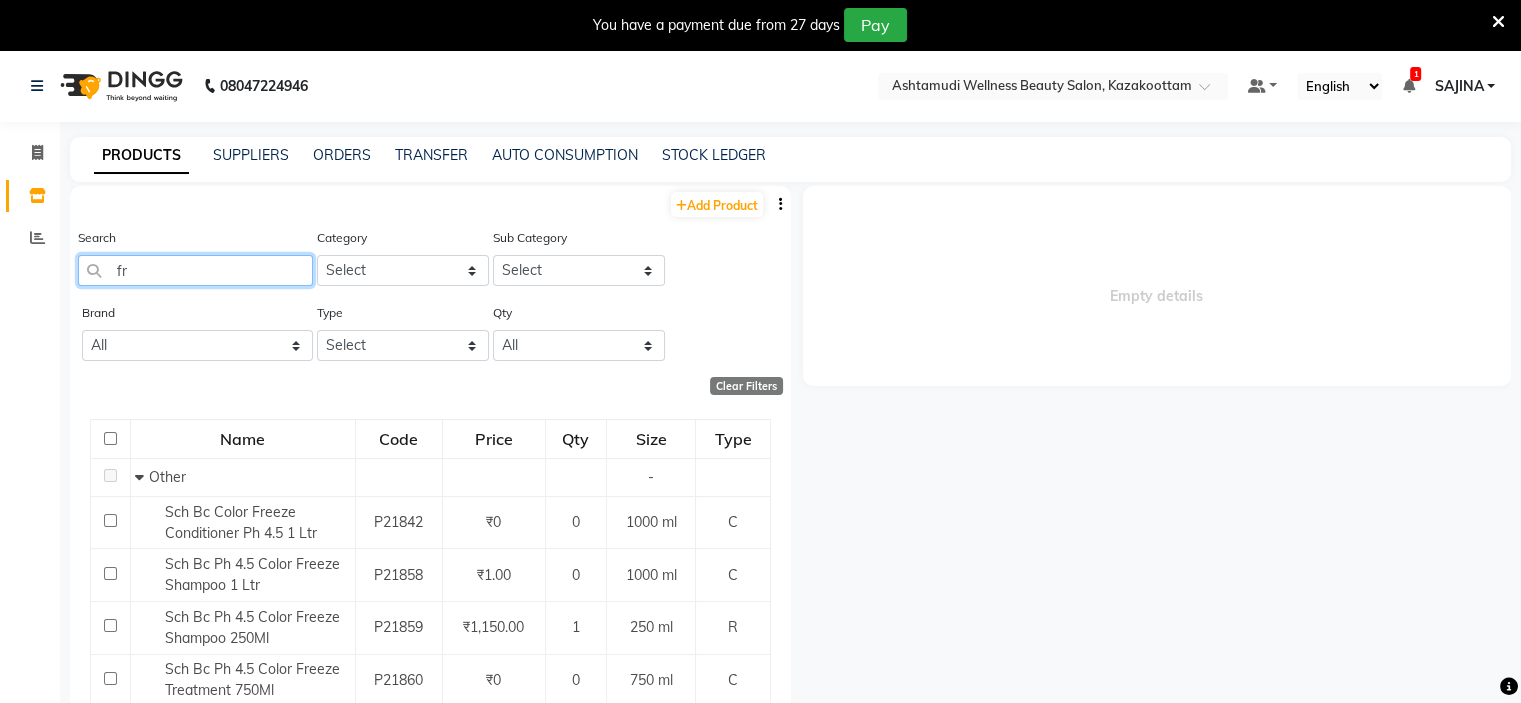 type on "f" 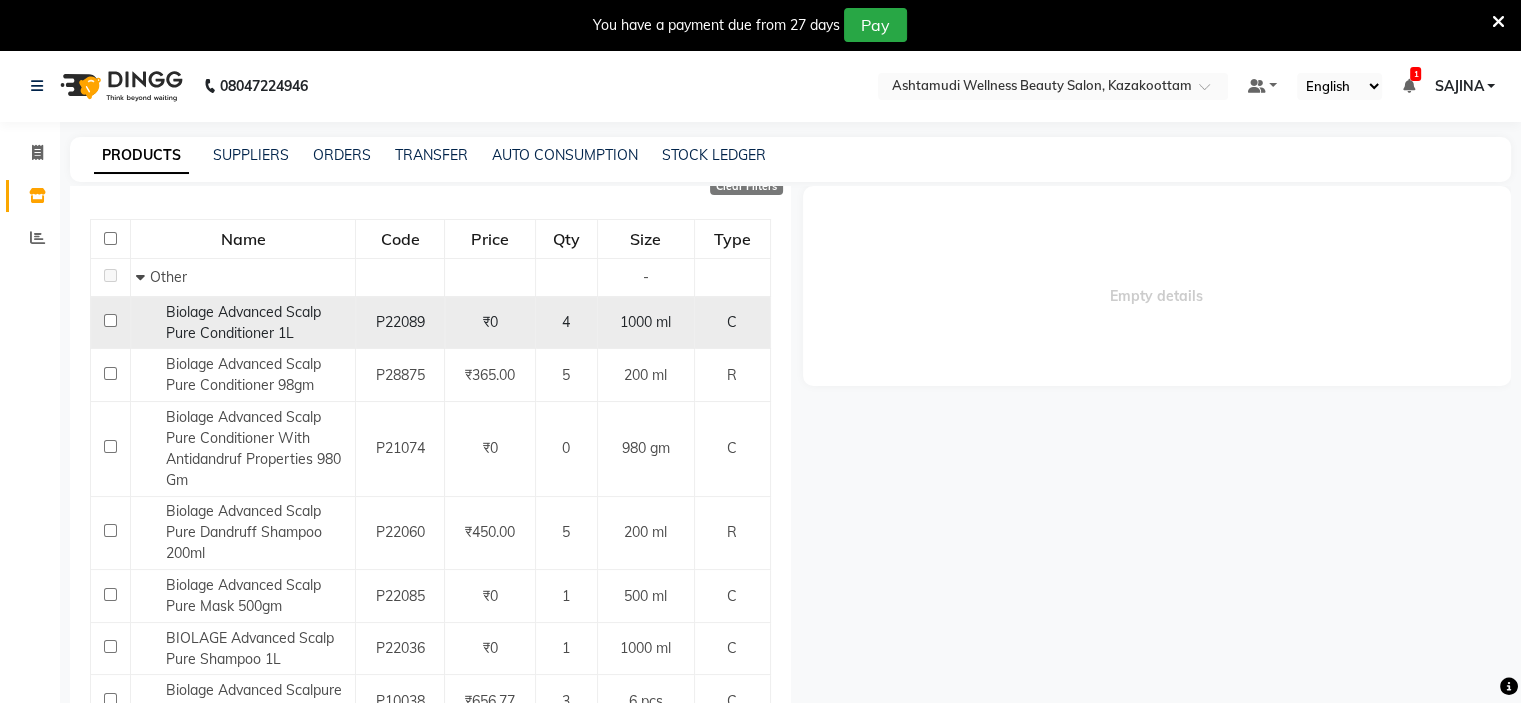 scroll, scrollTop: 300, scrollLeft: 0, axis: vertical 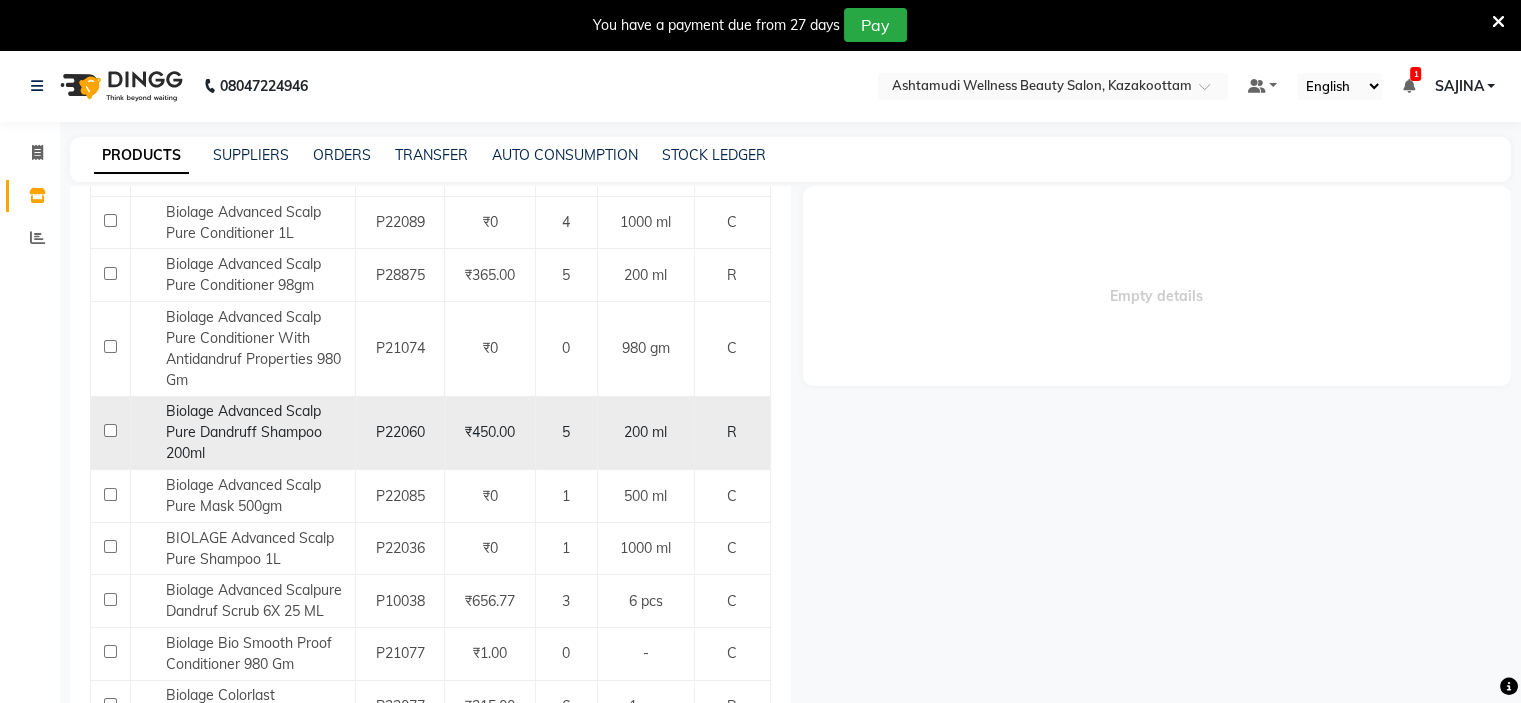 type on "biol" 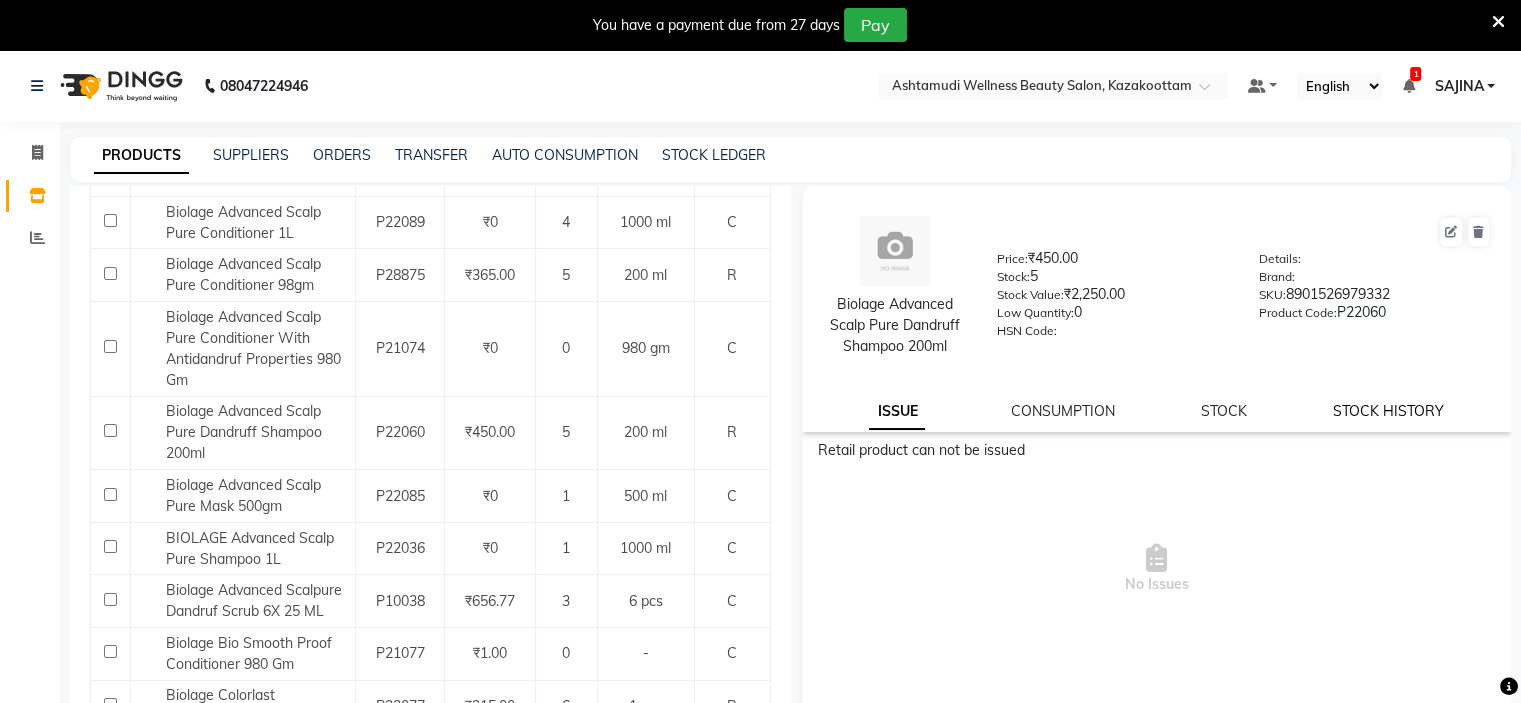 click on "STOCK HISTORY" 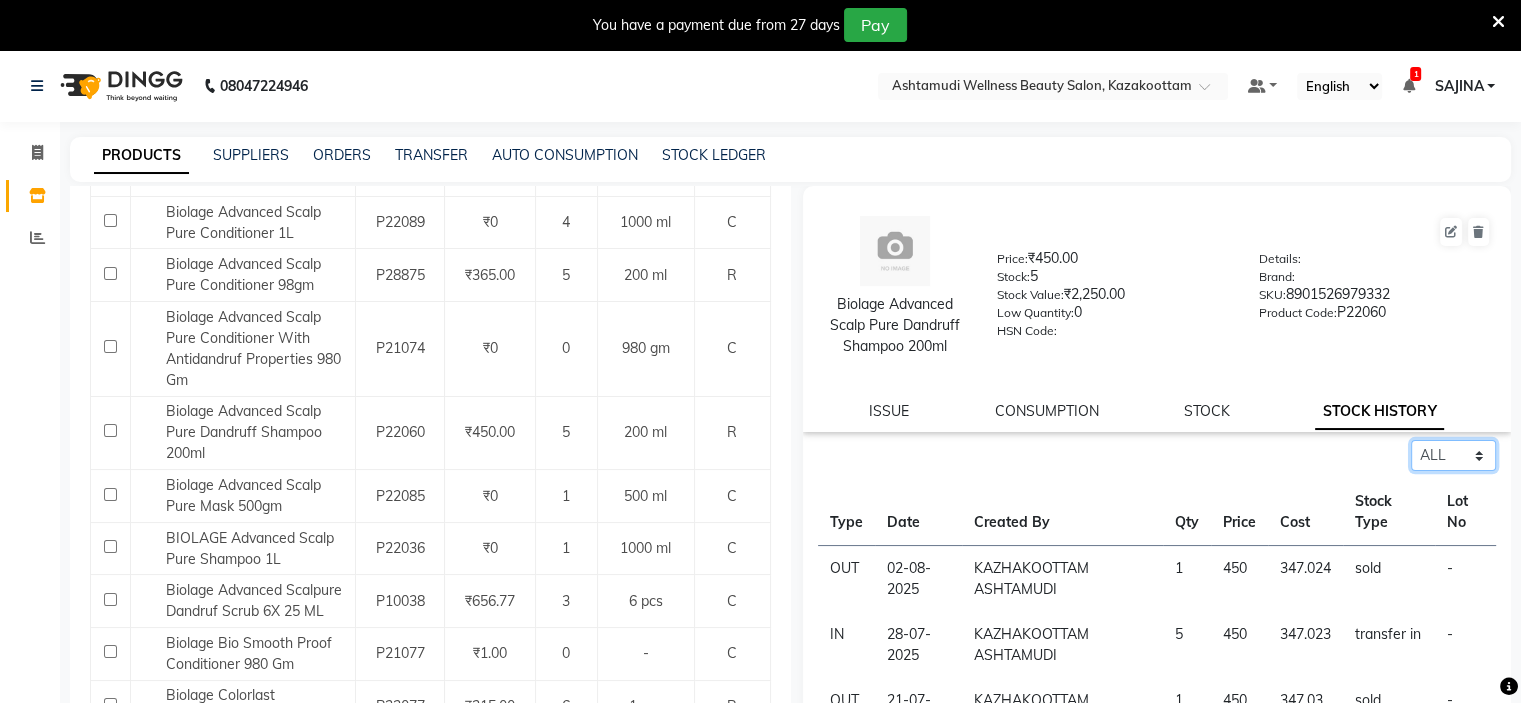 click on "Select ALL IN OUT" 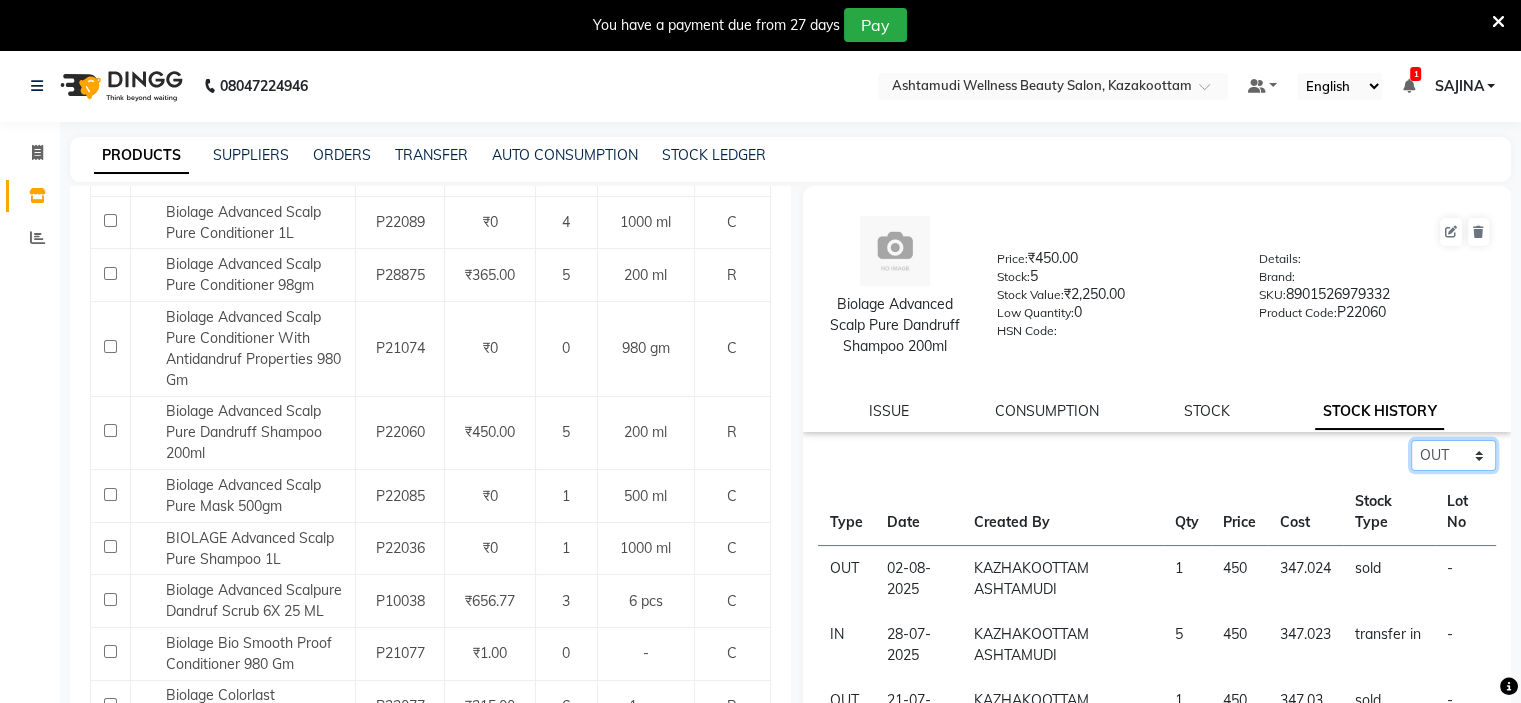 click on "Select ALL IN OUT" 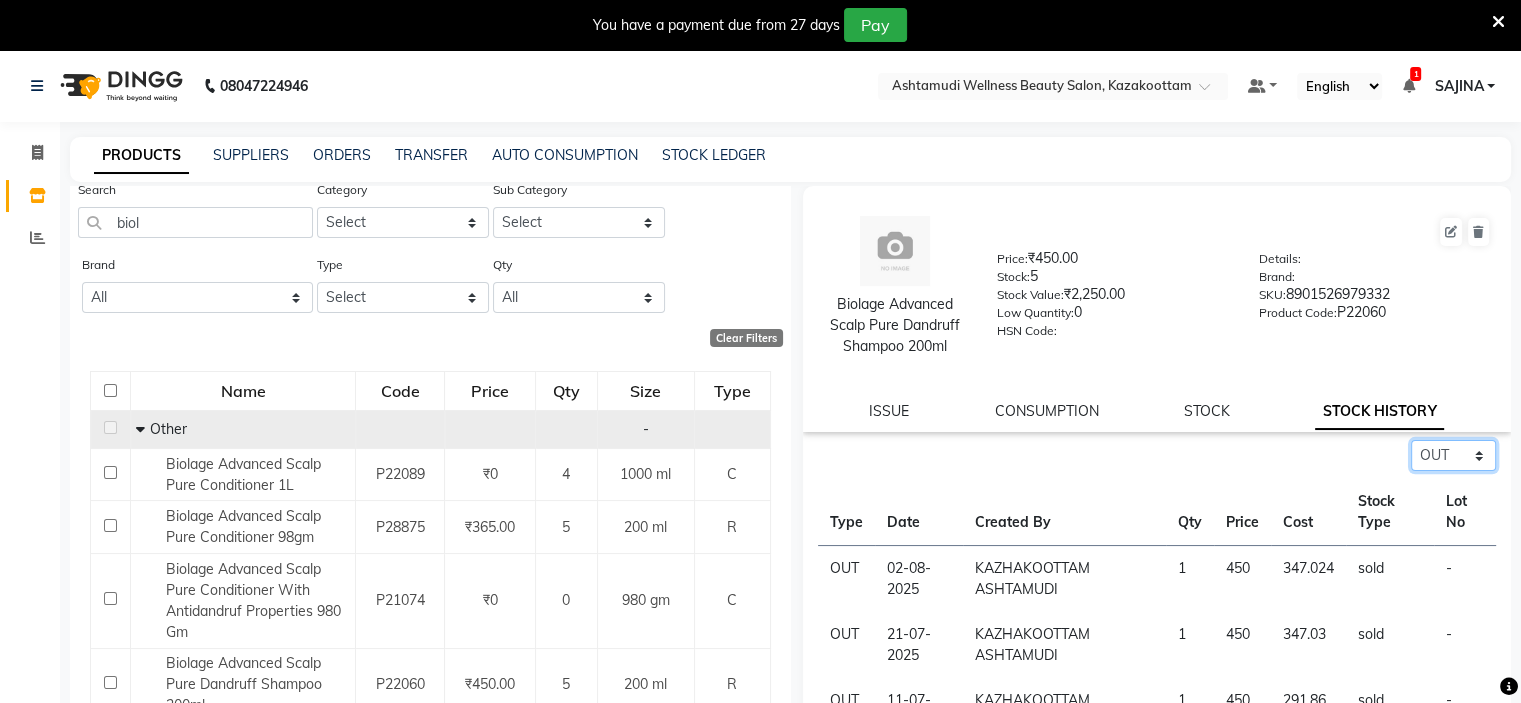 scroll, scrollTop: 0, scrollLeft: 0, axis: both 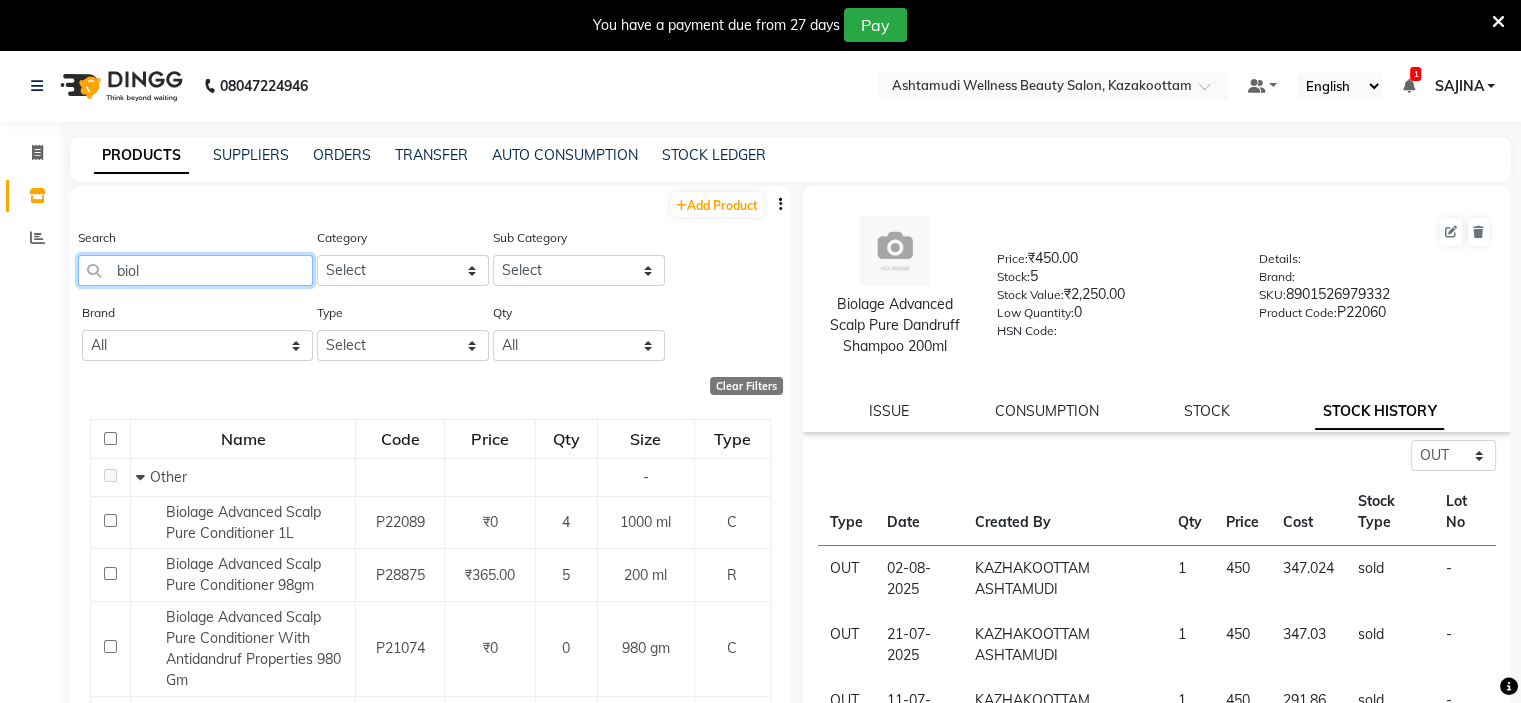 click on "biol" 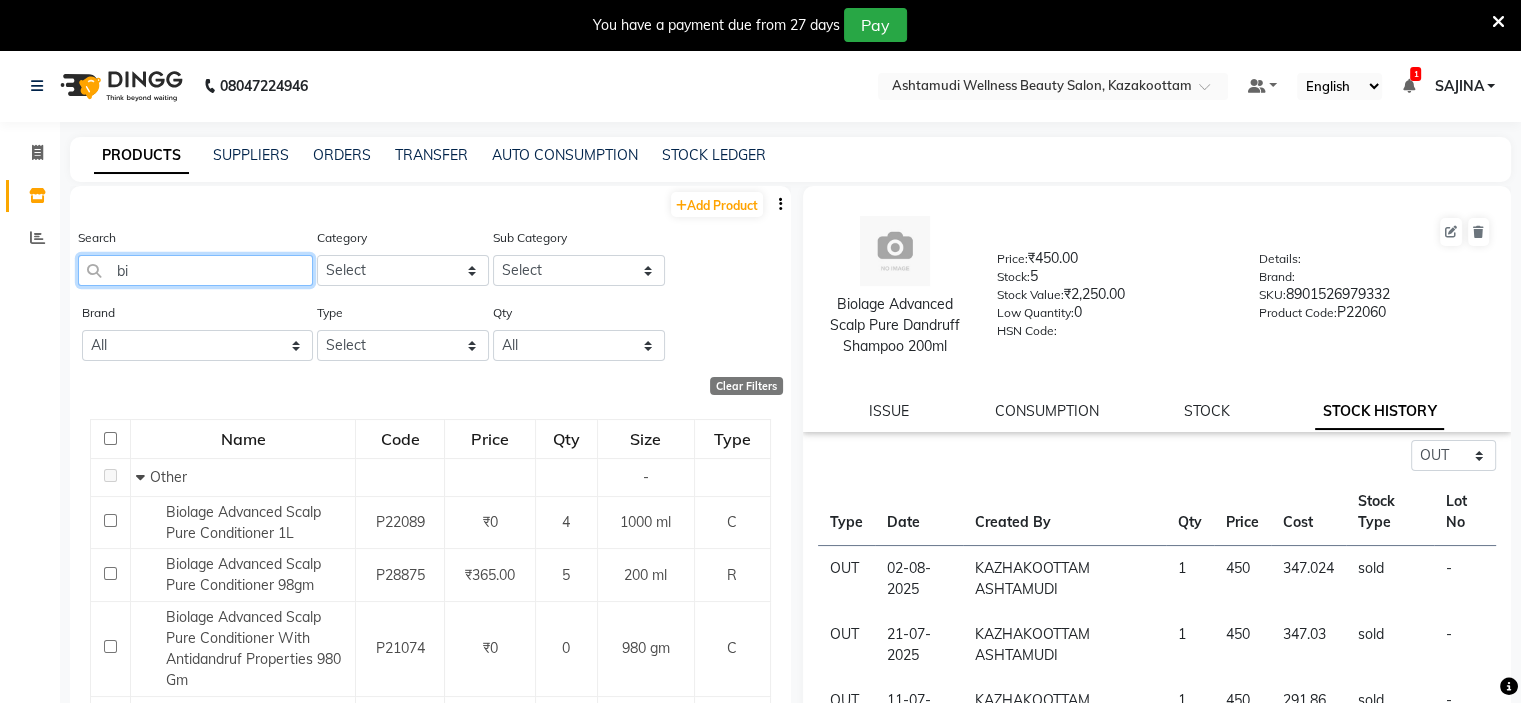 type on "b" 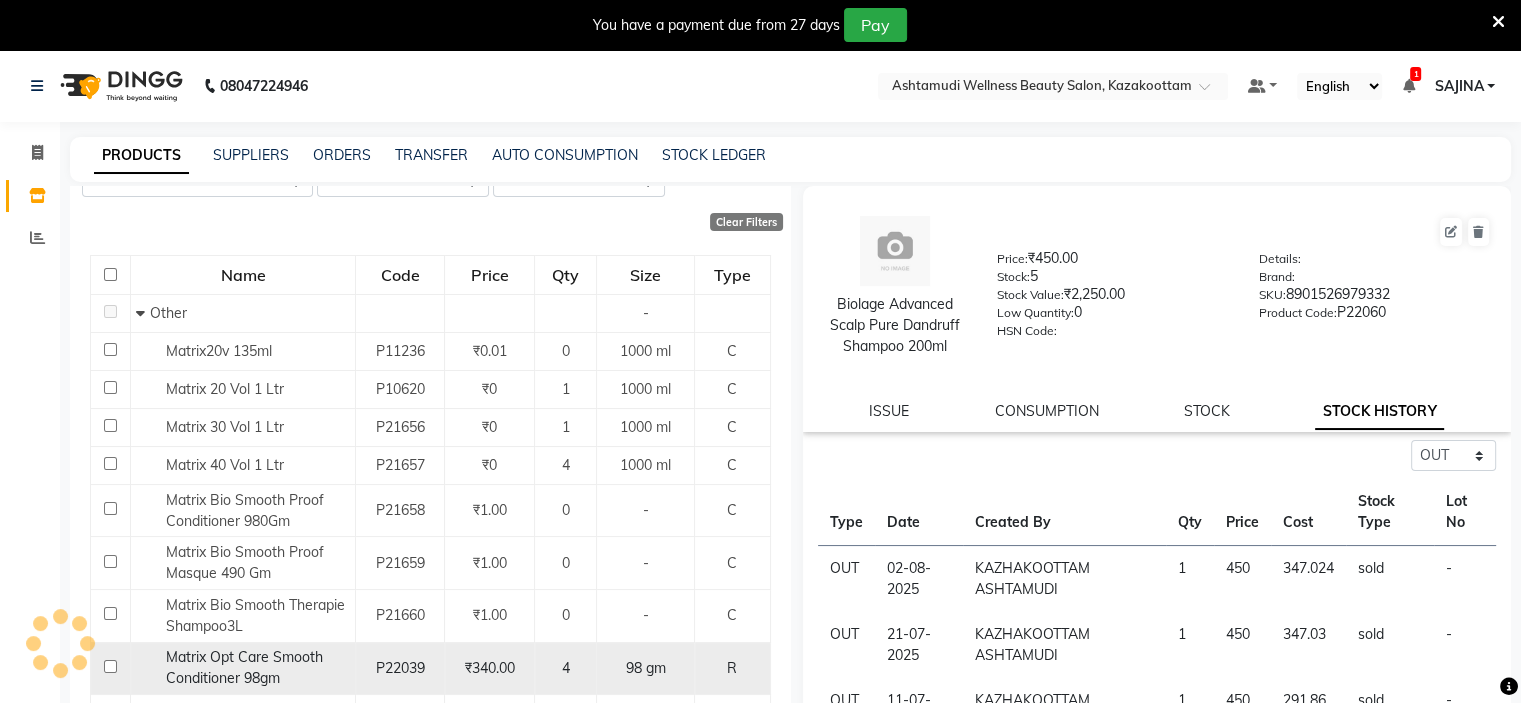 scroll, scrollTop: 0, scrollLeft: 0, axis: both 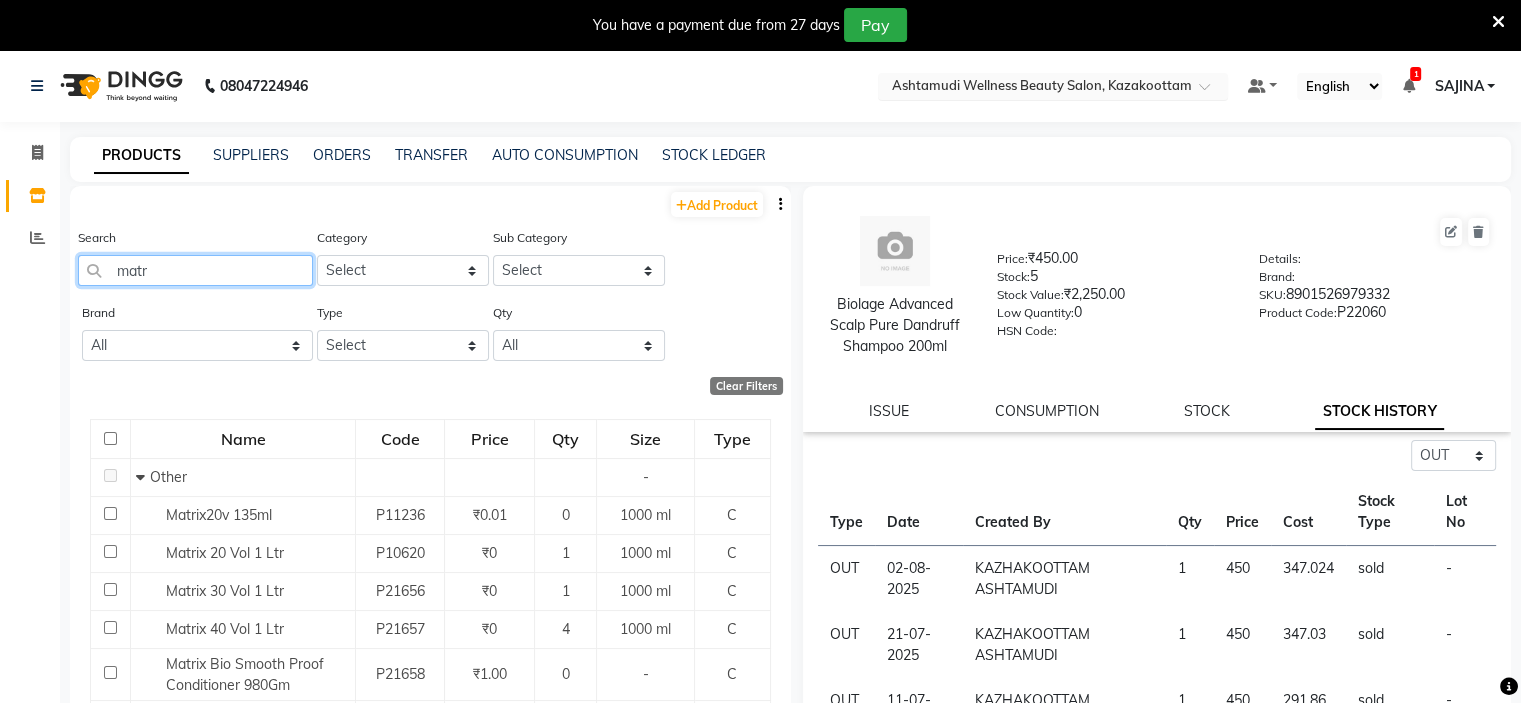 type on "matr" 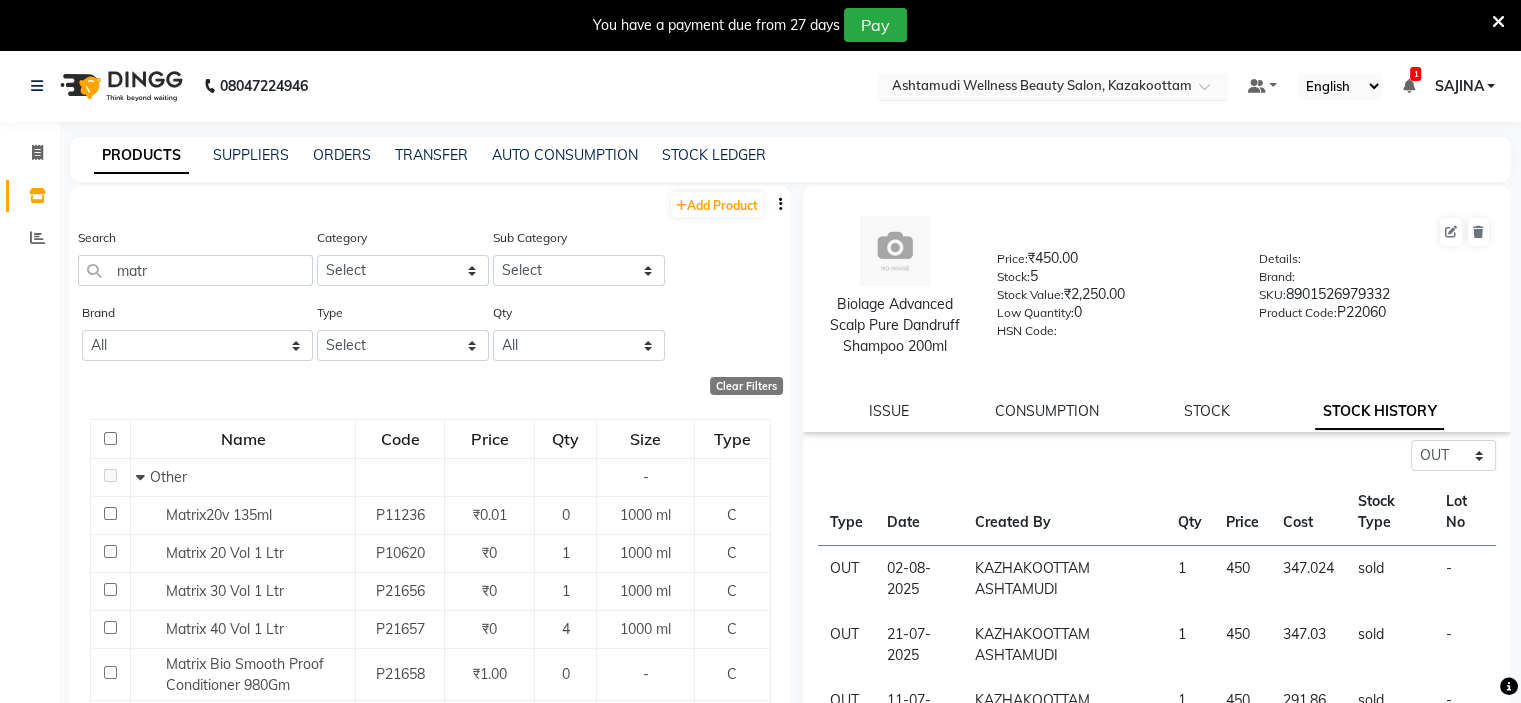click at bounding box center [1033, 88] 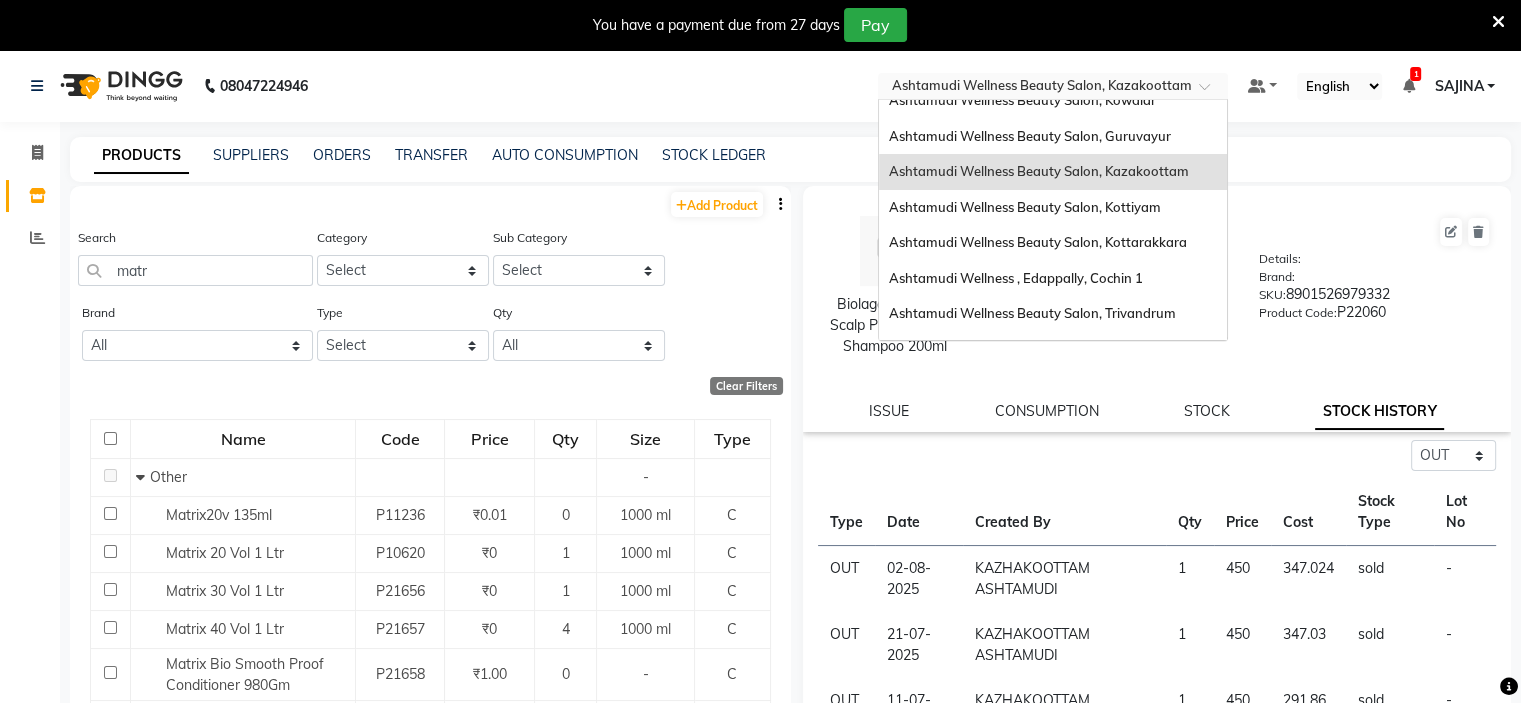 scroll, scrollTop: 100, scrollLeft: 0, axis: vertical 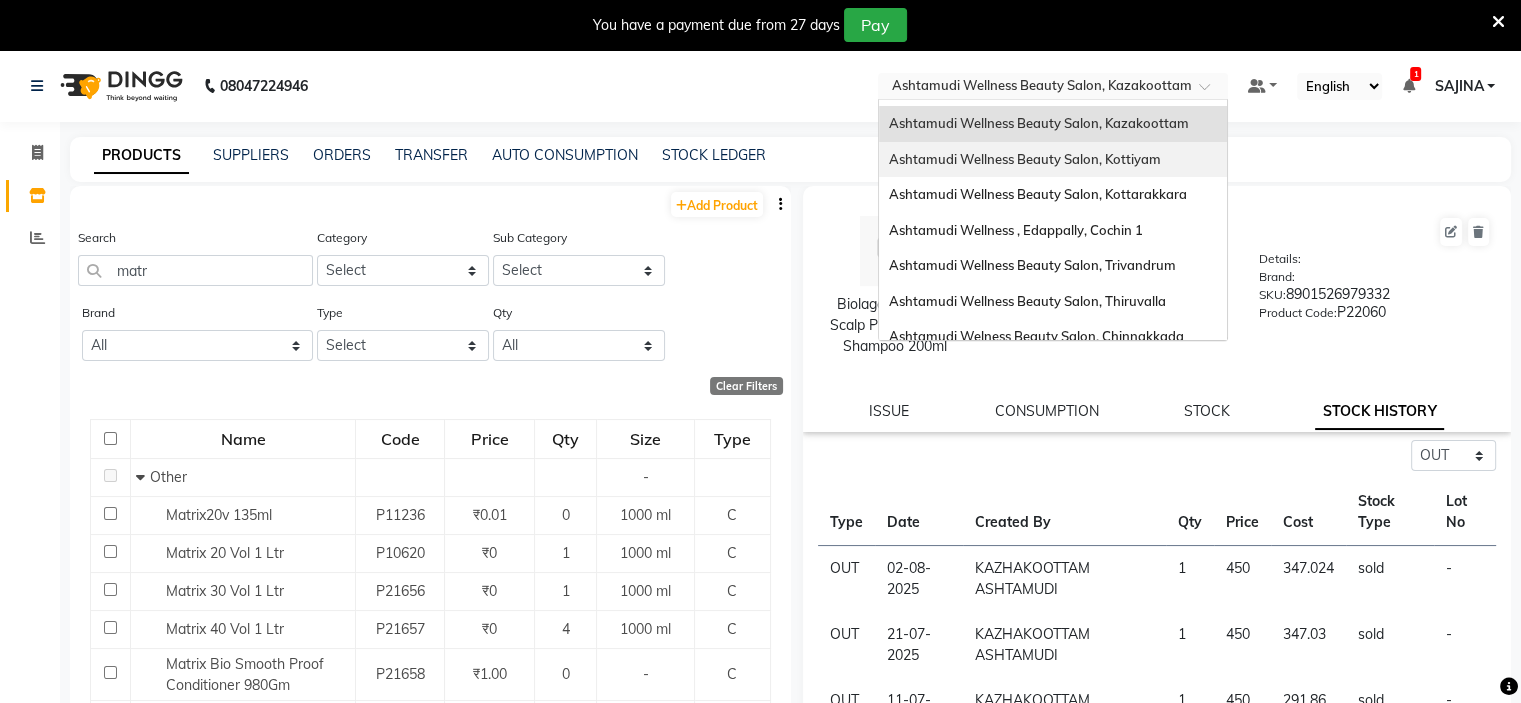 click on "Ashtamudi Wellness Beauty Salon, Kottiyam" at bounding box center (1025, 159) 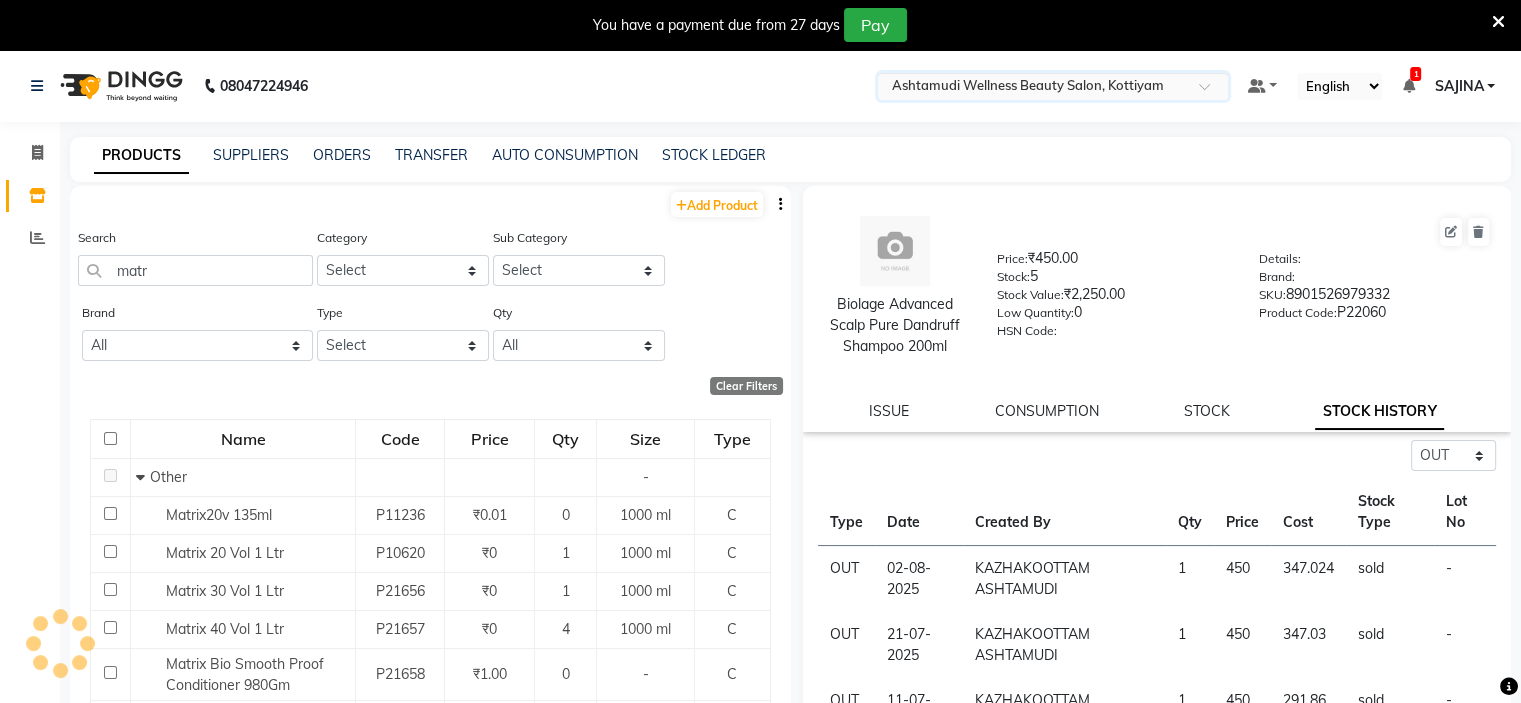 click at bounding box center [1053, 88] 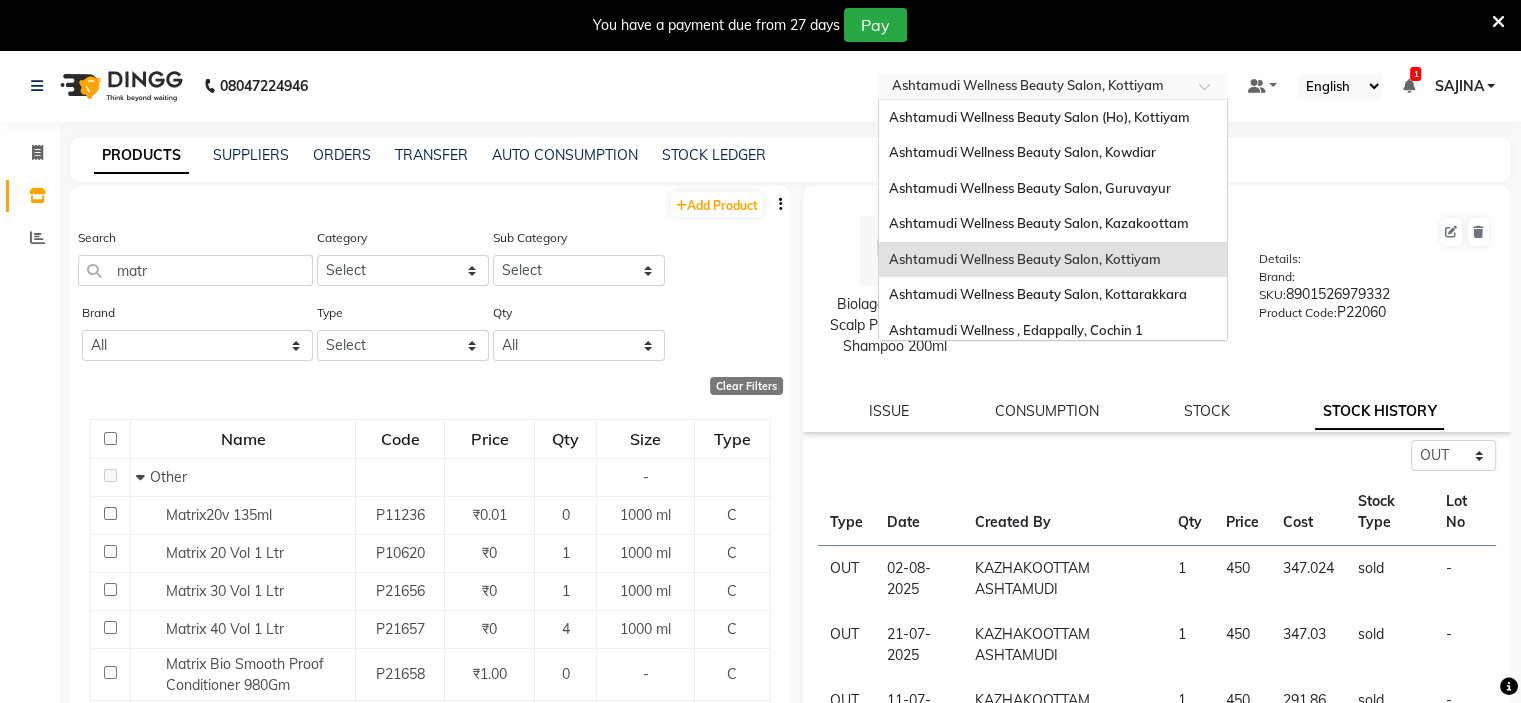 click on "Ashtamudi Wellness Beauty Salon, Kottiyam" at bounding box center [1025, 259] 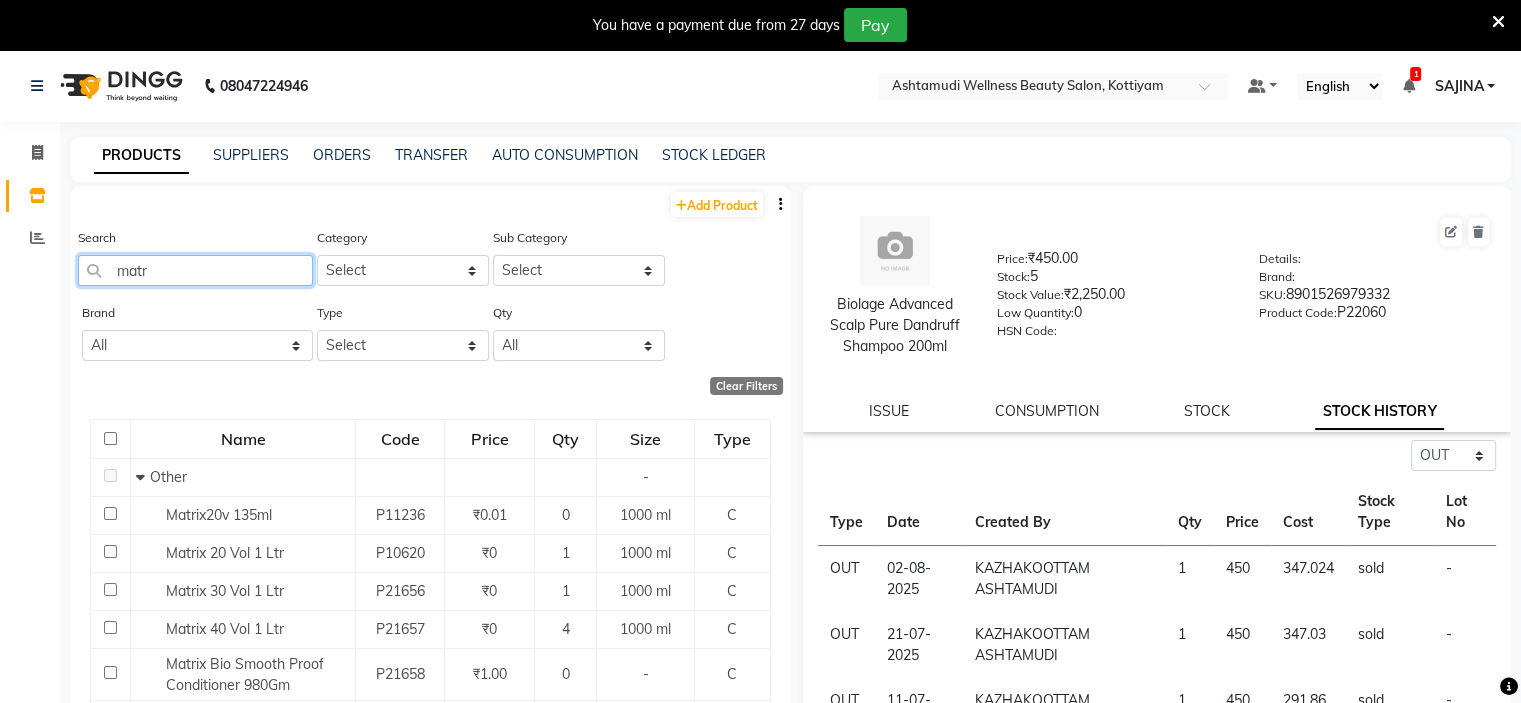 click on "matr" 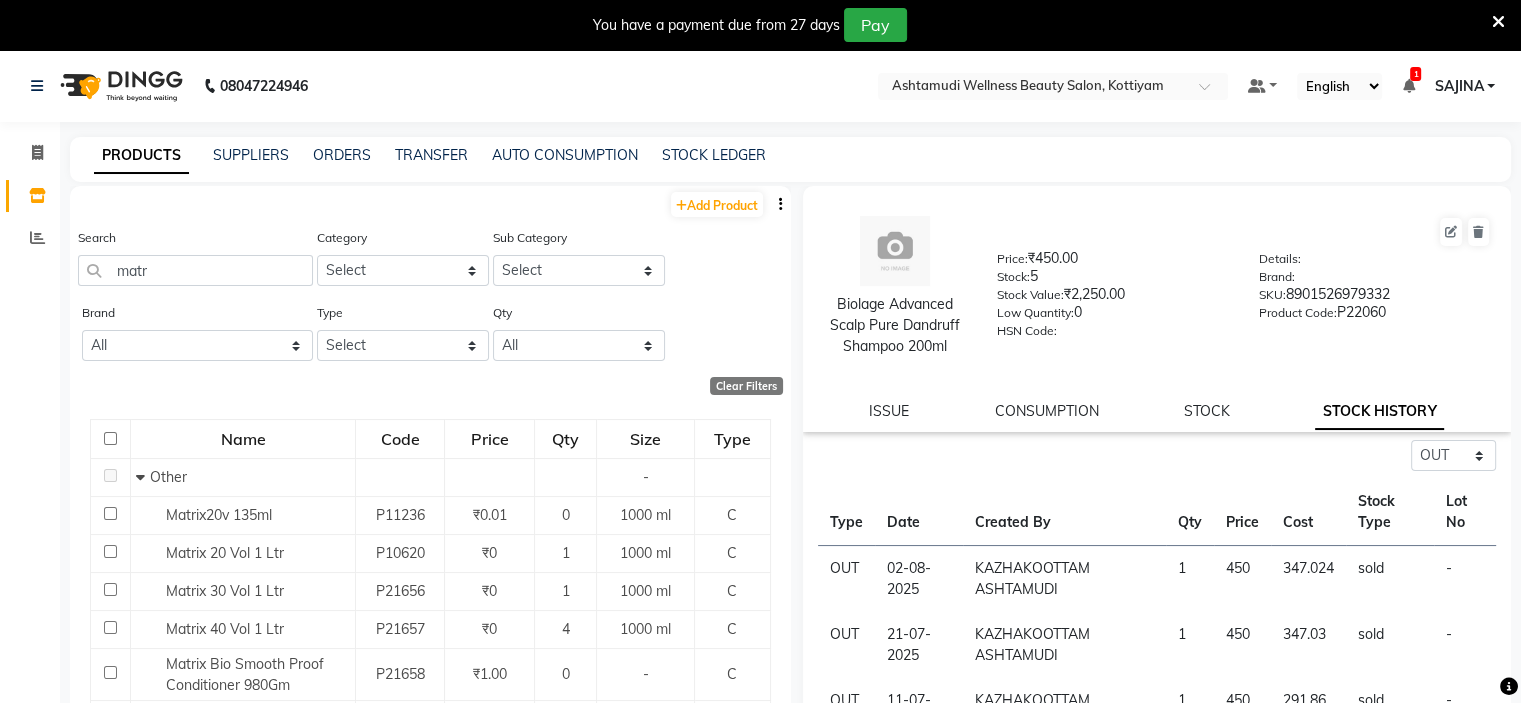 click on "PRODUCTS" 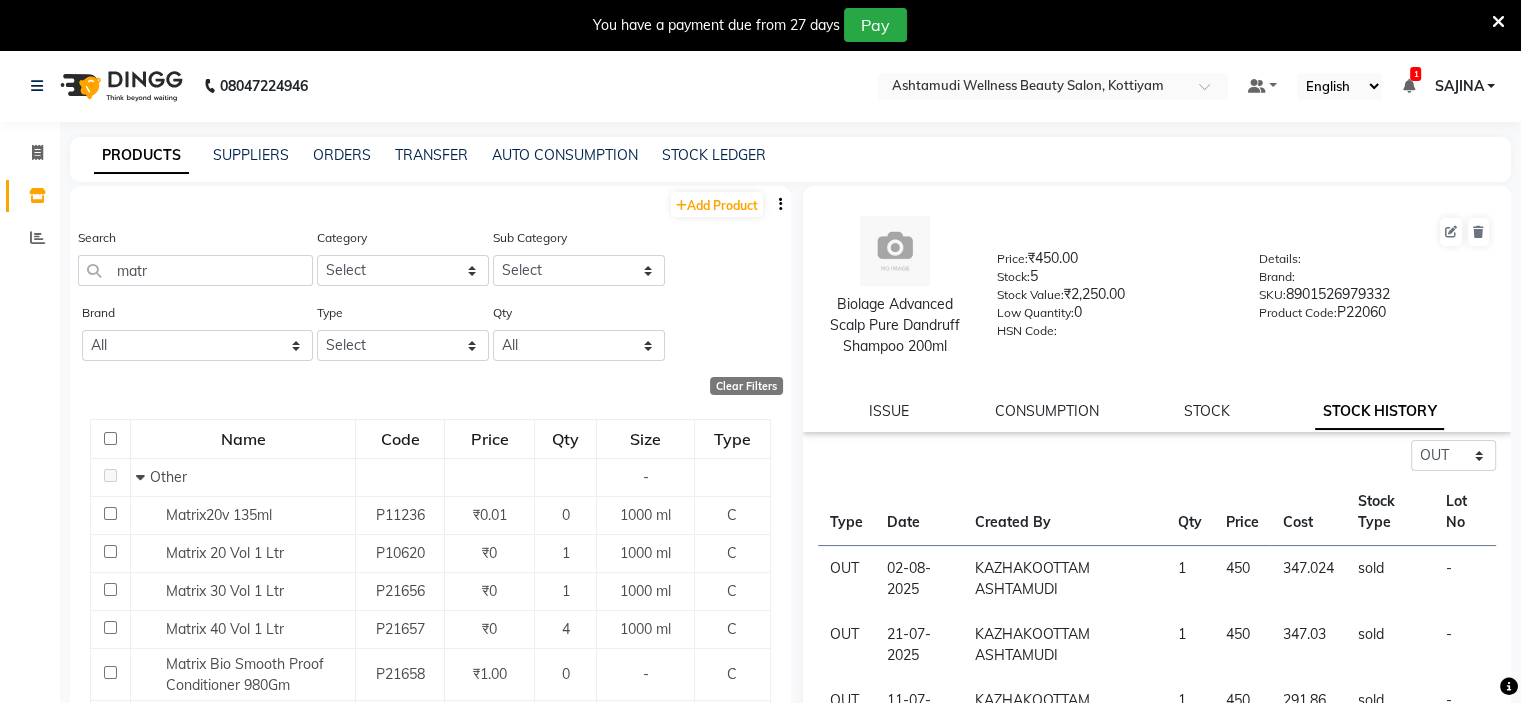 click on "PRODUCTS" 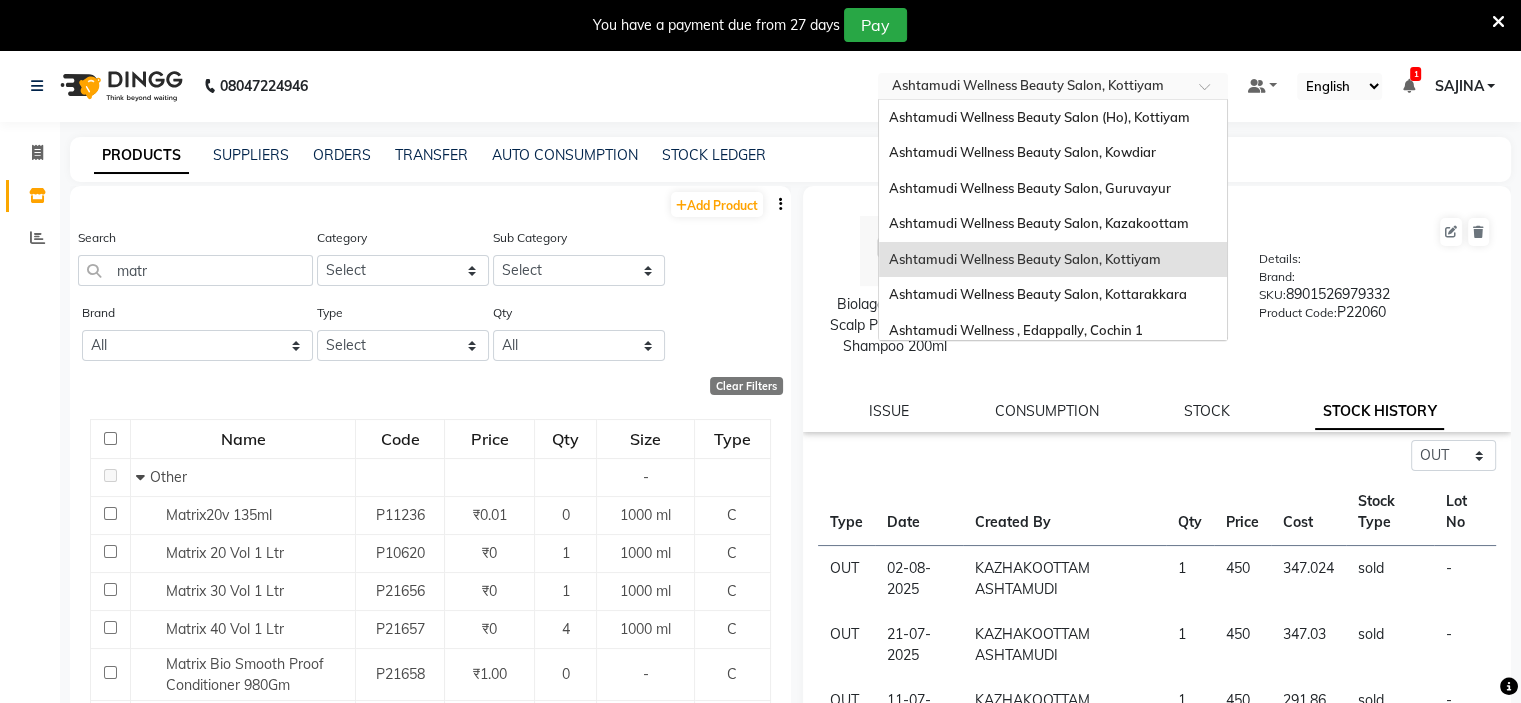 click at bounding box center [1033, 88] 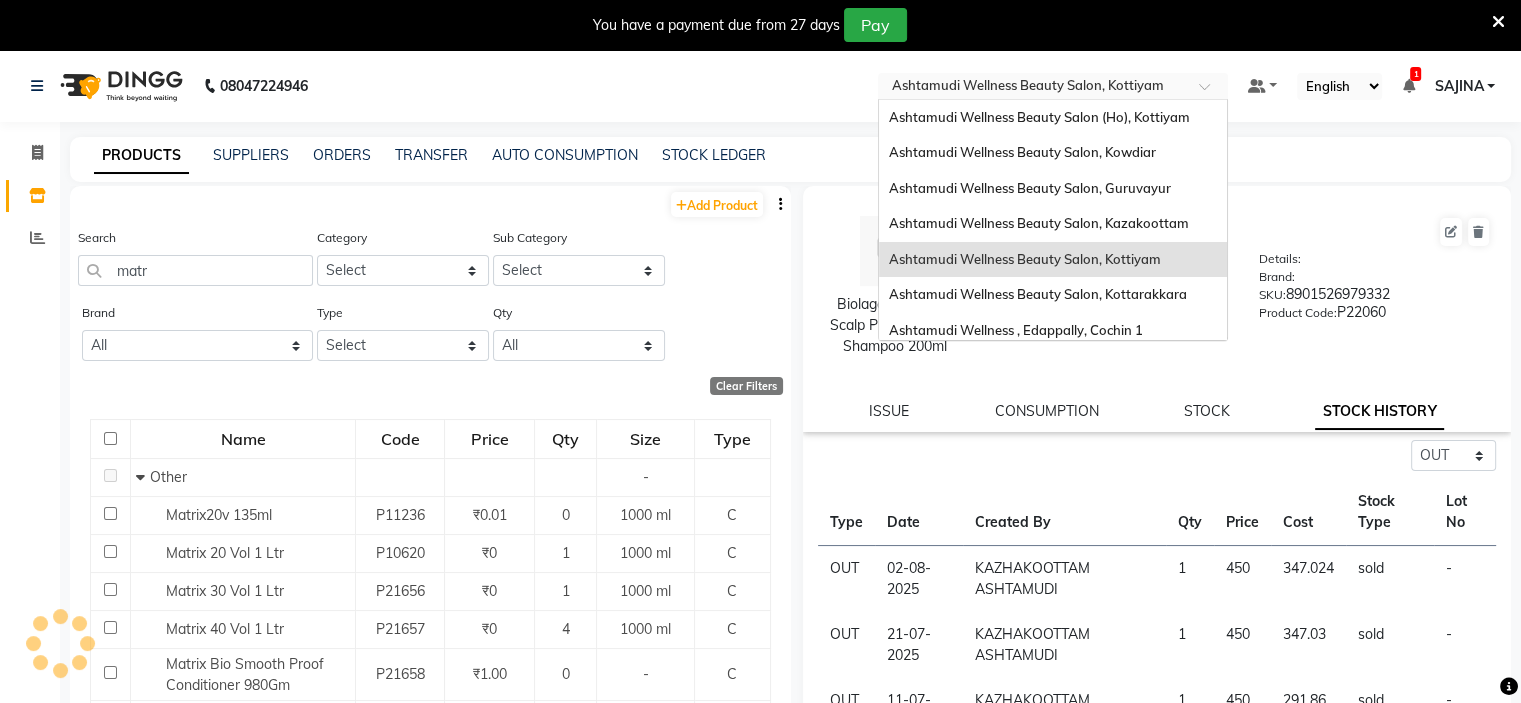 click on "Ashtamudi Wellness Beauty Salon, Kottiyam" at bounding box center [1025, 259] 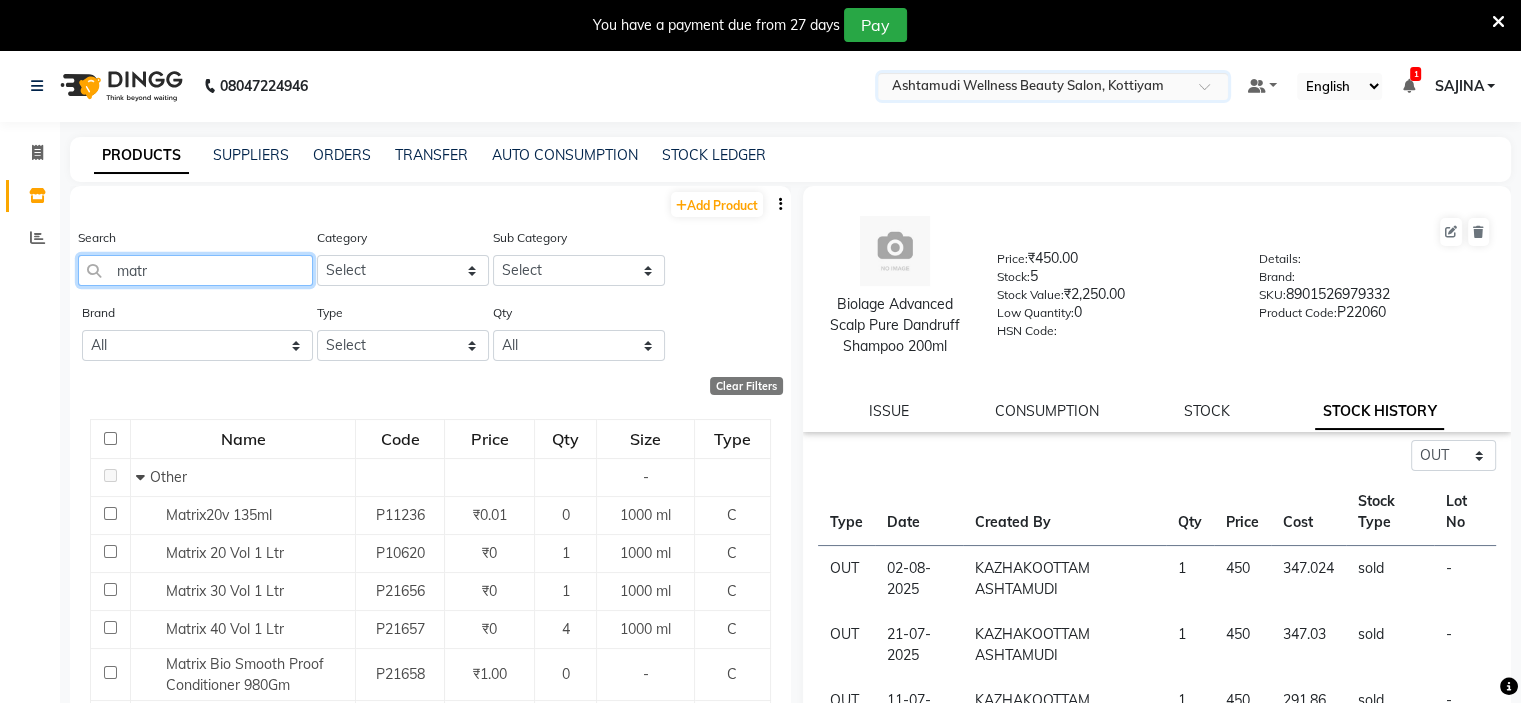 click on "matr" 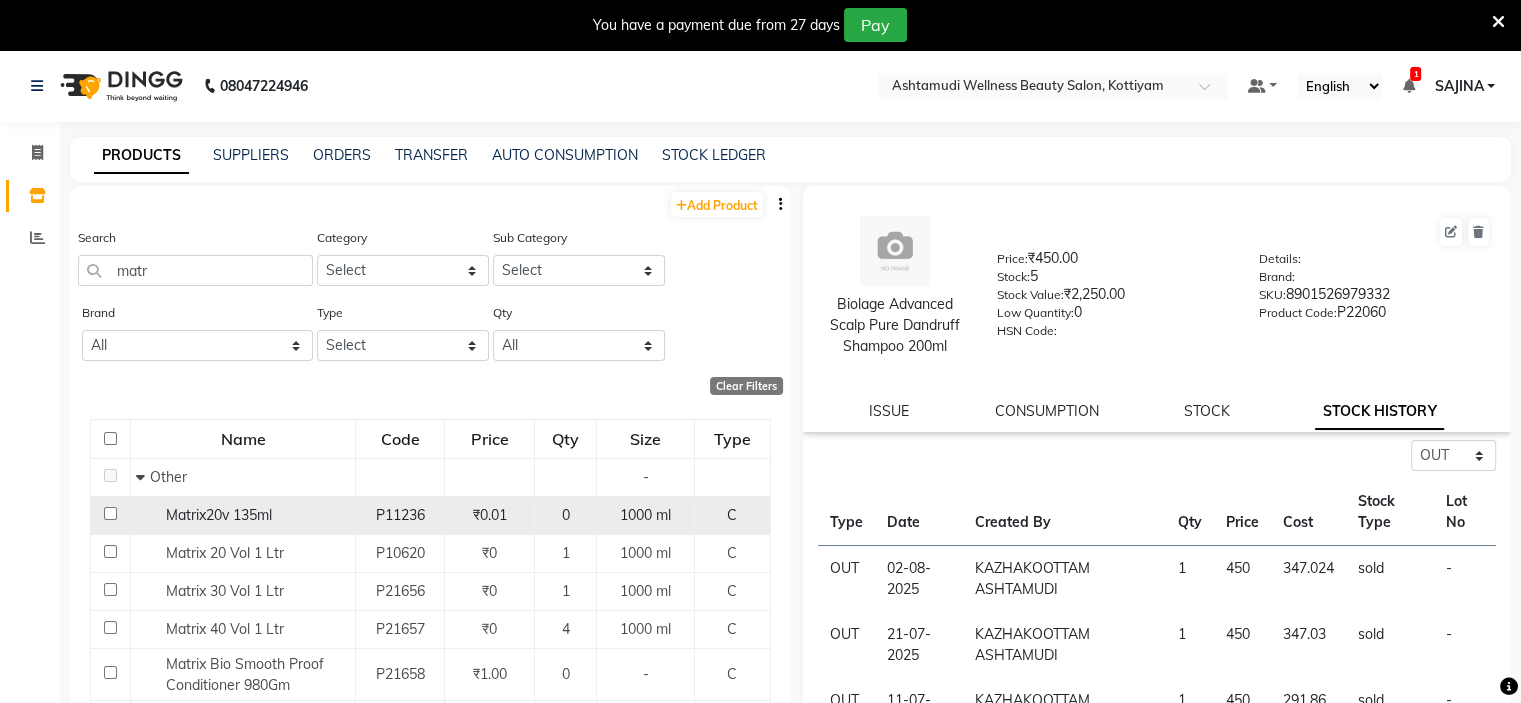 click on "Matrix20v 135ml" 